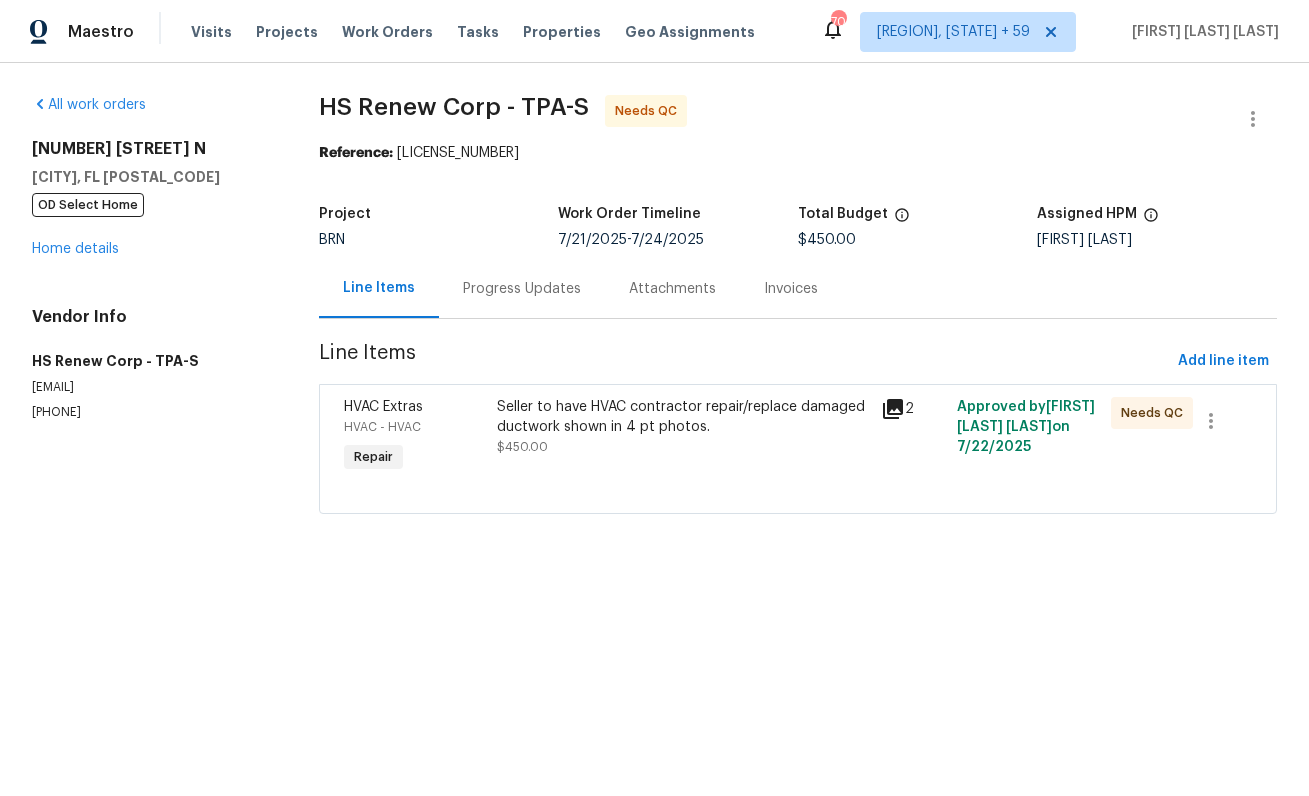 scroll, scrollTop: 0, scrollLeft: 0, axis: both 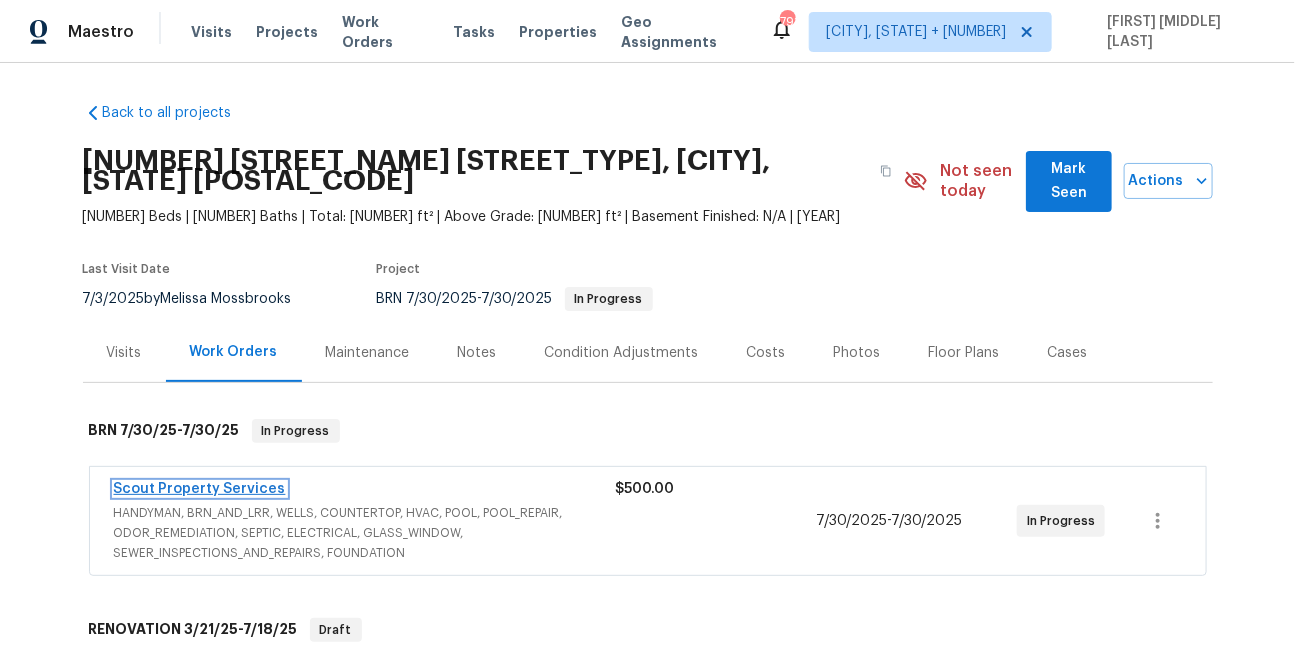 click on "Scout Property Services" at bounding box center (200, 489) 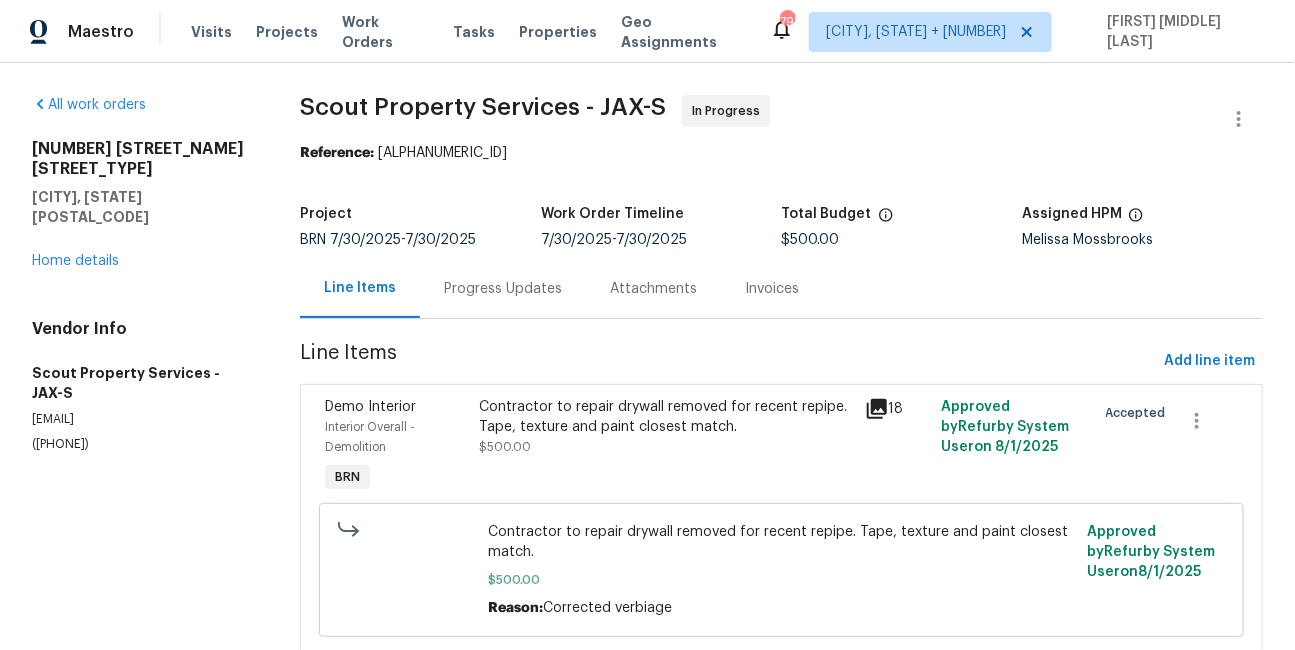 click on "Progress Updates" at bounding box center (503, 289) 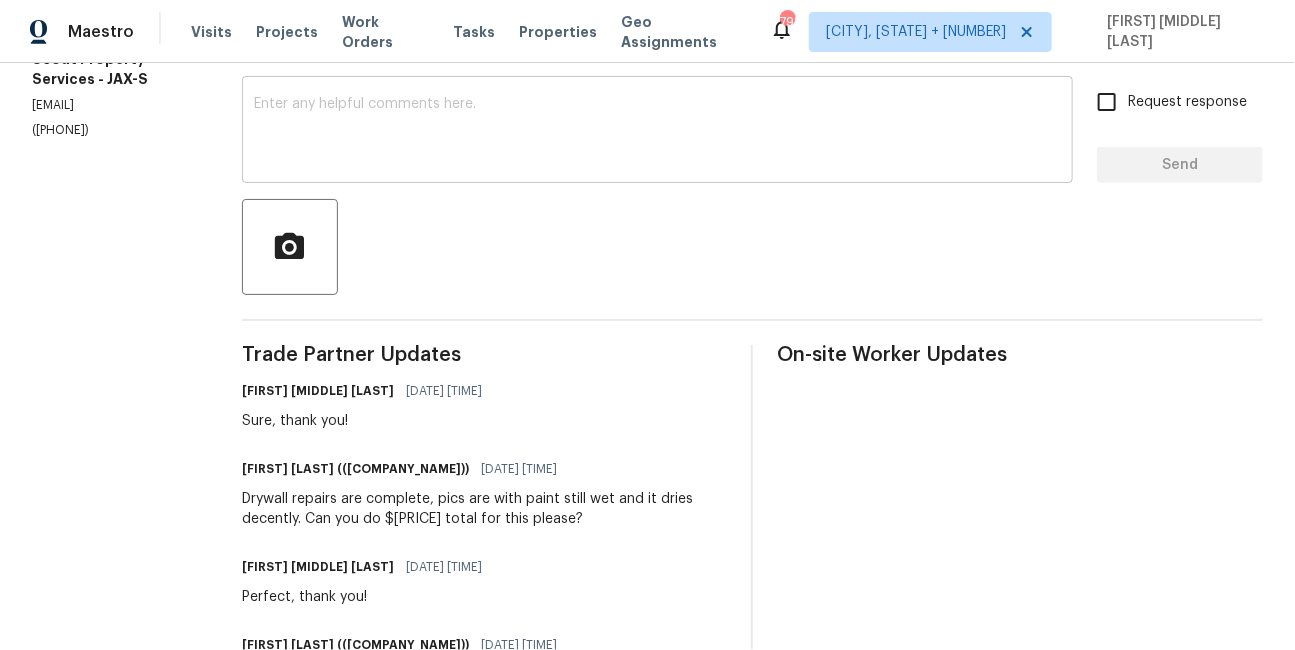scroll, scrollTop: 320, scrollLeft: 0, axis: vertical 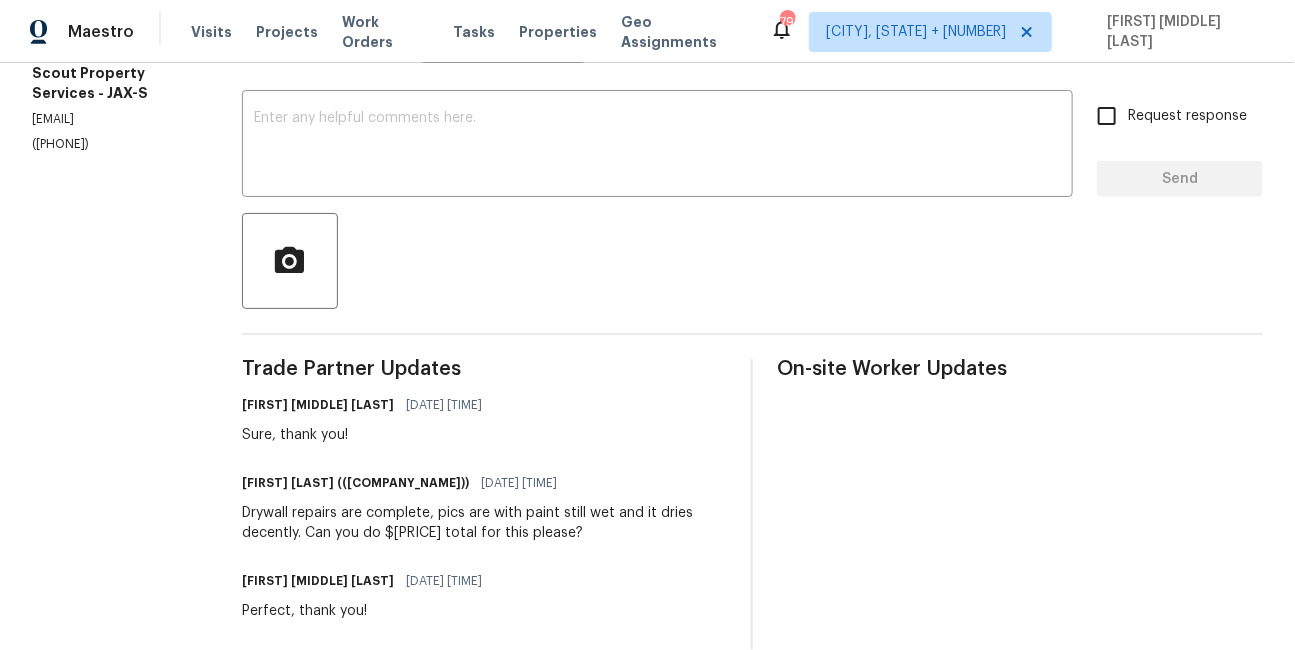 click on "Drywall repairs are complete, pics are with paint still wet and it dries decently. Can you do $675 total for this please?" at bounding box center [485, 523] 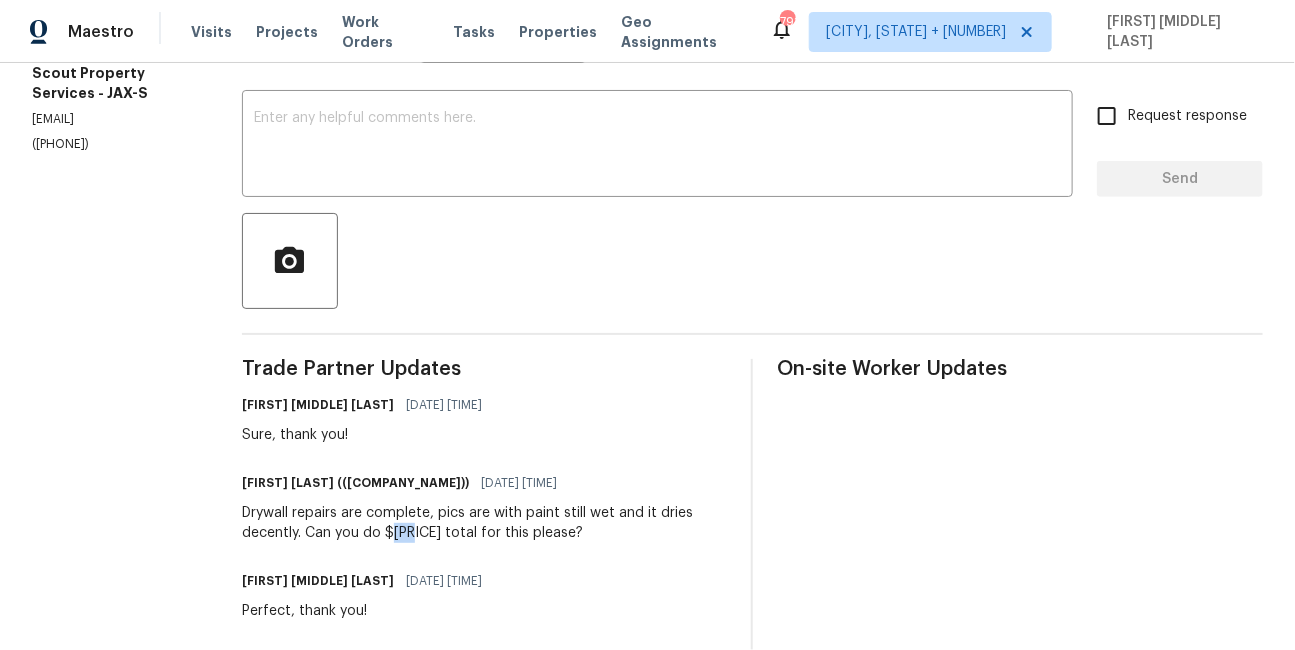 click on "Drywall repairs are complete, pics are with paint still wet and it dries decently. Can you do $675 total for this please?" at bounding box center [485, 523] 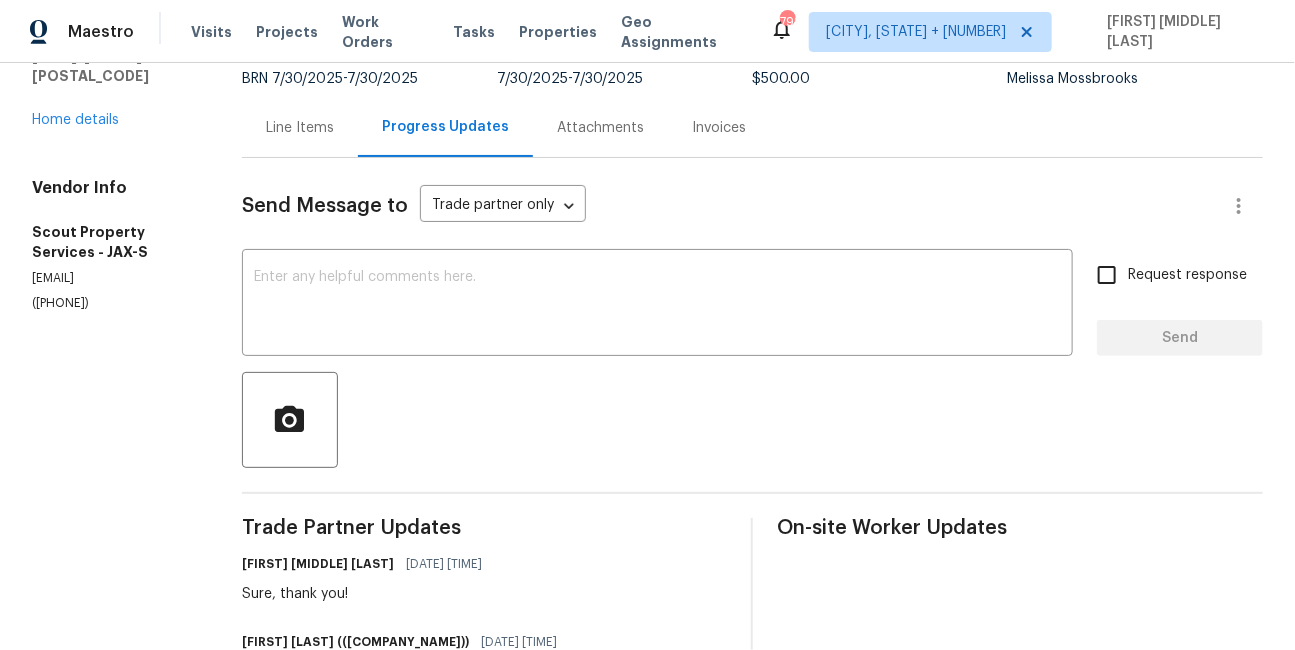 scroll, scrollTop: 5, scrollLeft: 0, axis: vertical 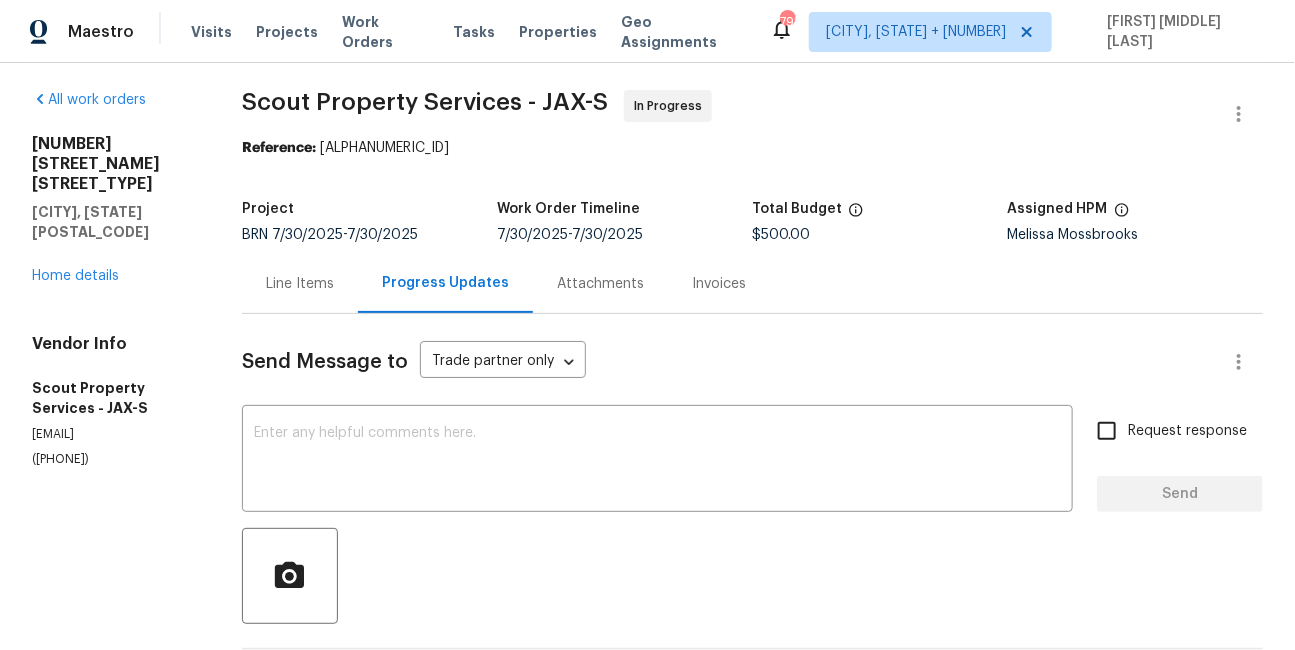 click on "Line Items" at bounding box center [300, 284] 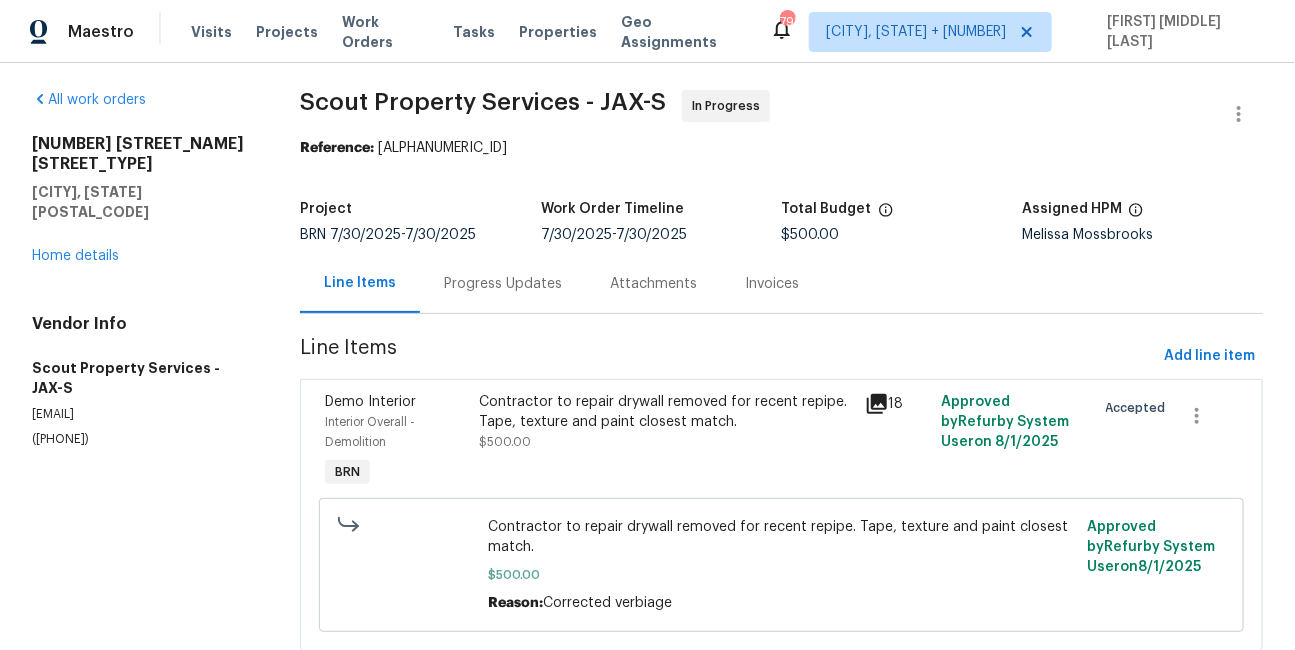 click on "Contractor to repair drywall removed for recent repipe. Tape, texture and paint closest match." at bounding box center [665, 412] 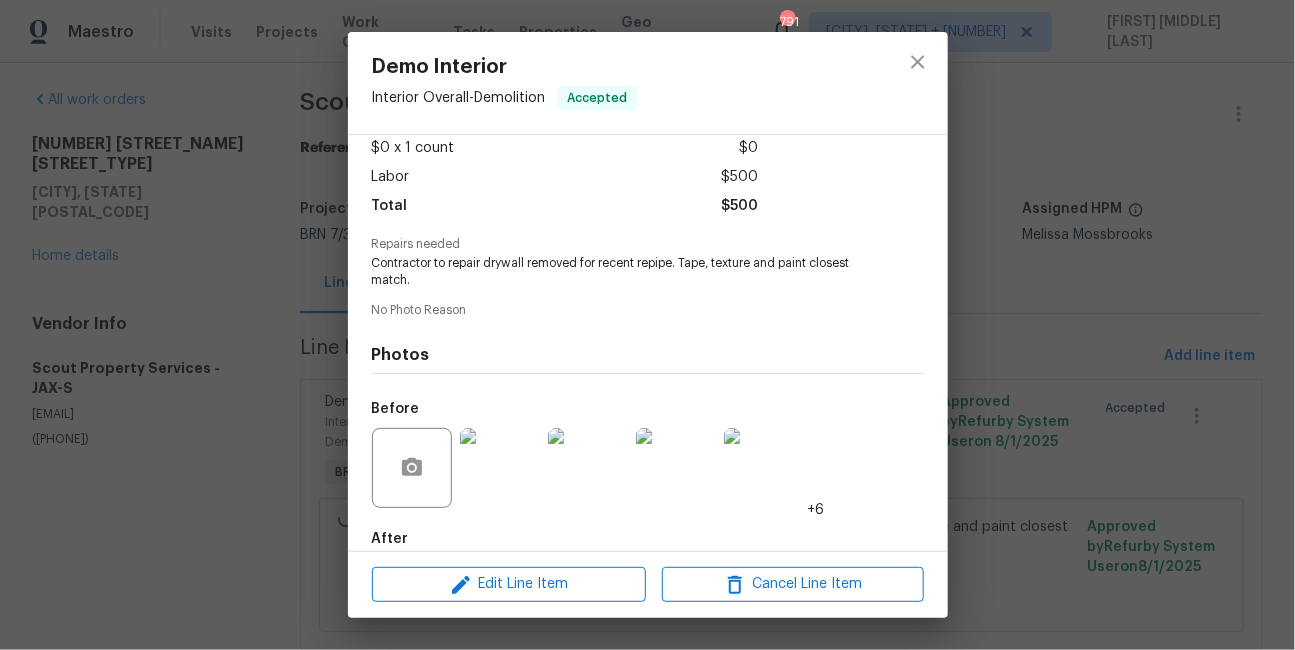scroll, scrollTop: 222, scrollLeft: 0, axis: vertical 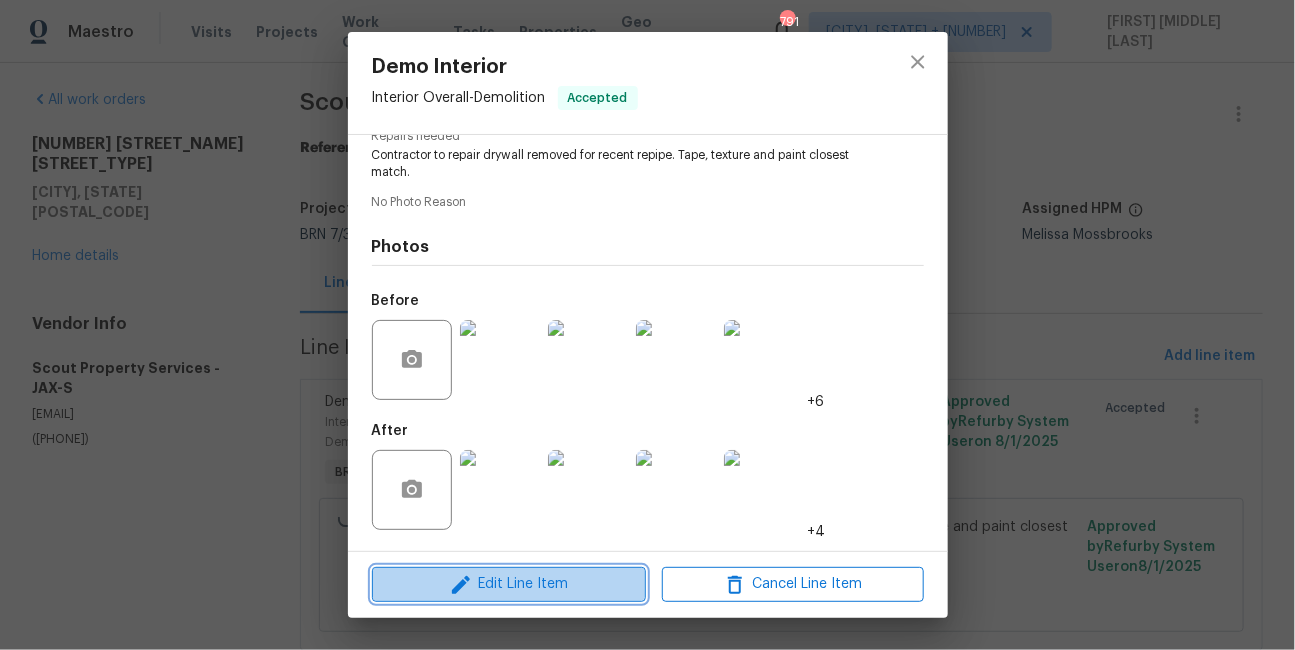 click on "Edit Line Item" at bounding box center (509, 584) 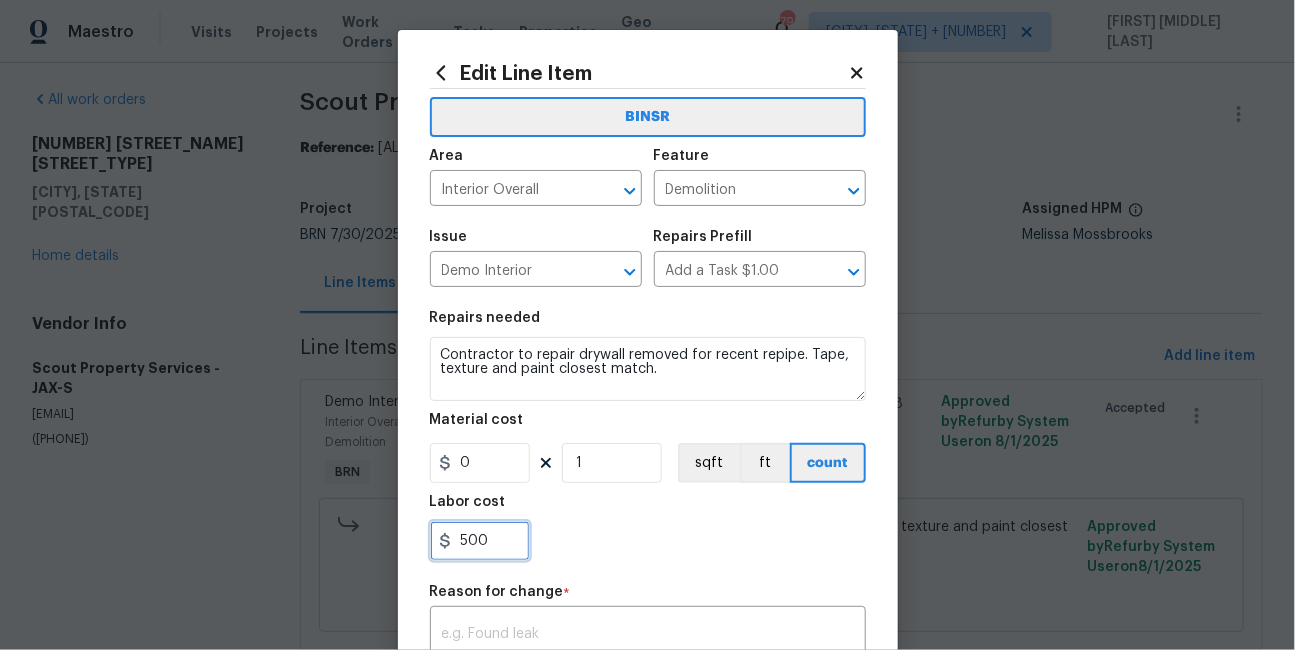 click on "500" at bounding box center [480, 541] 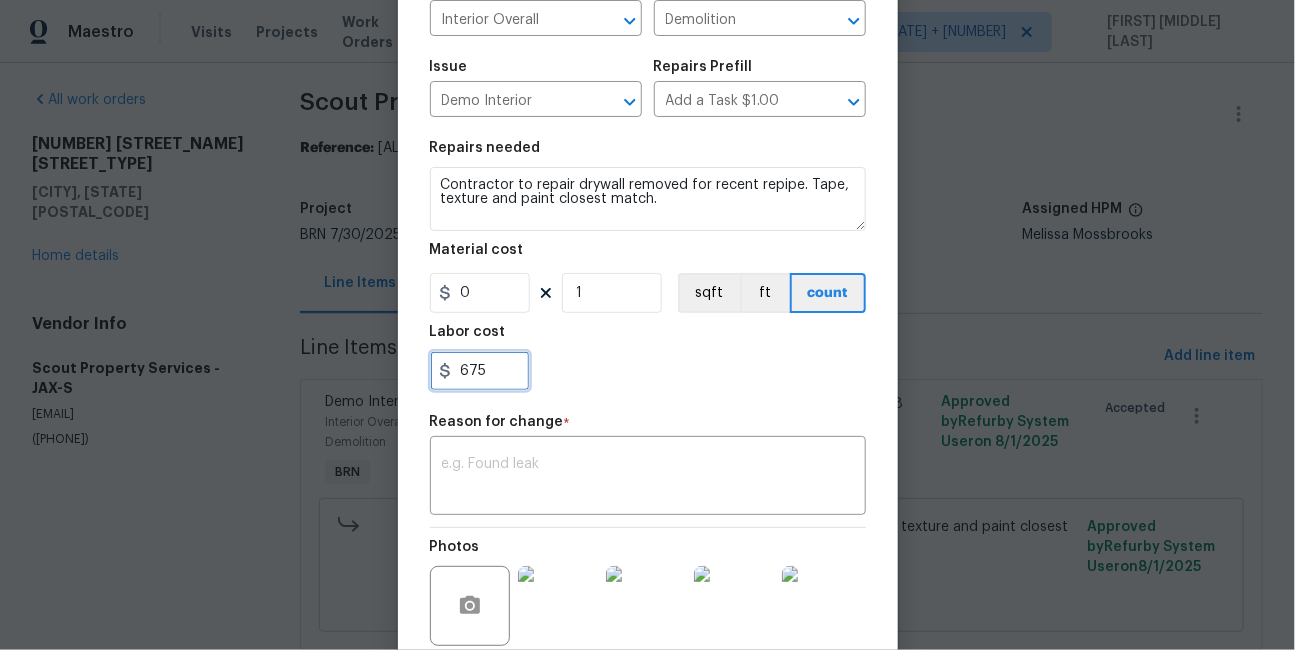 scroll, scrollTop: 229, scrollLeft: 0, axis: vertical 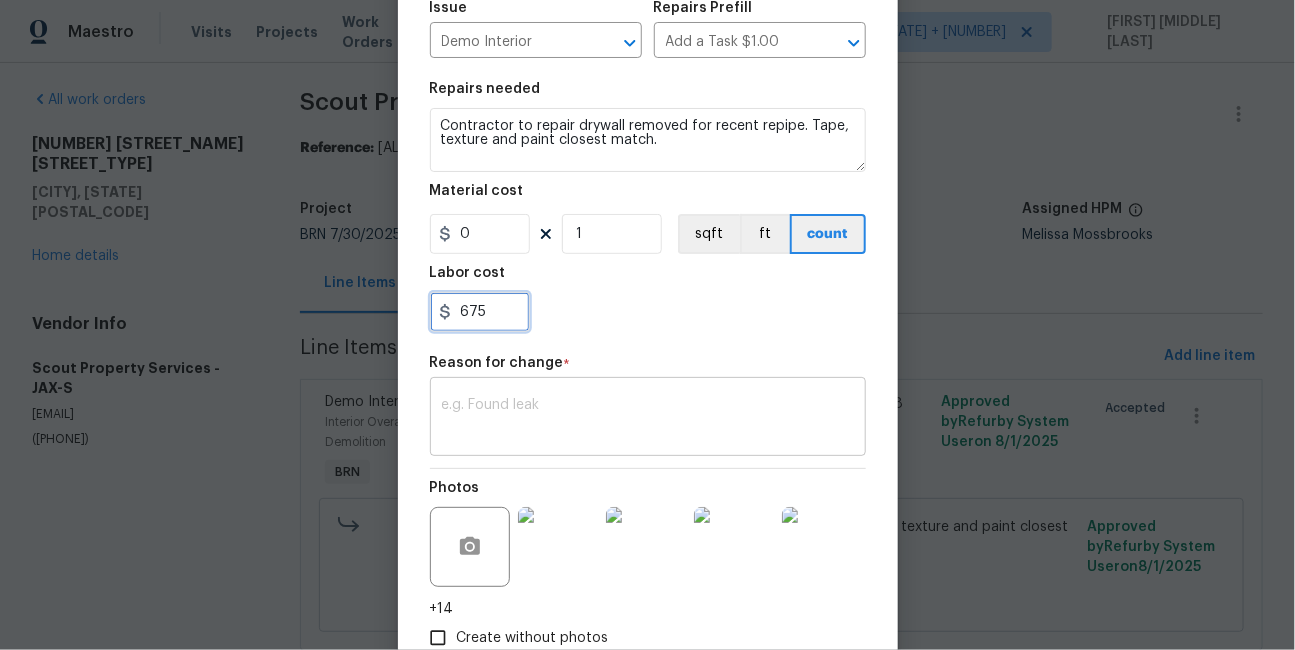 type on "675" 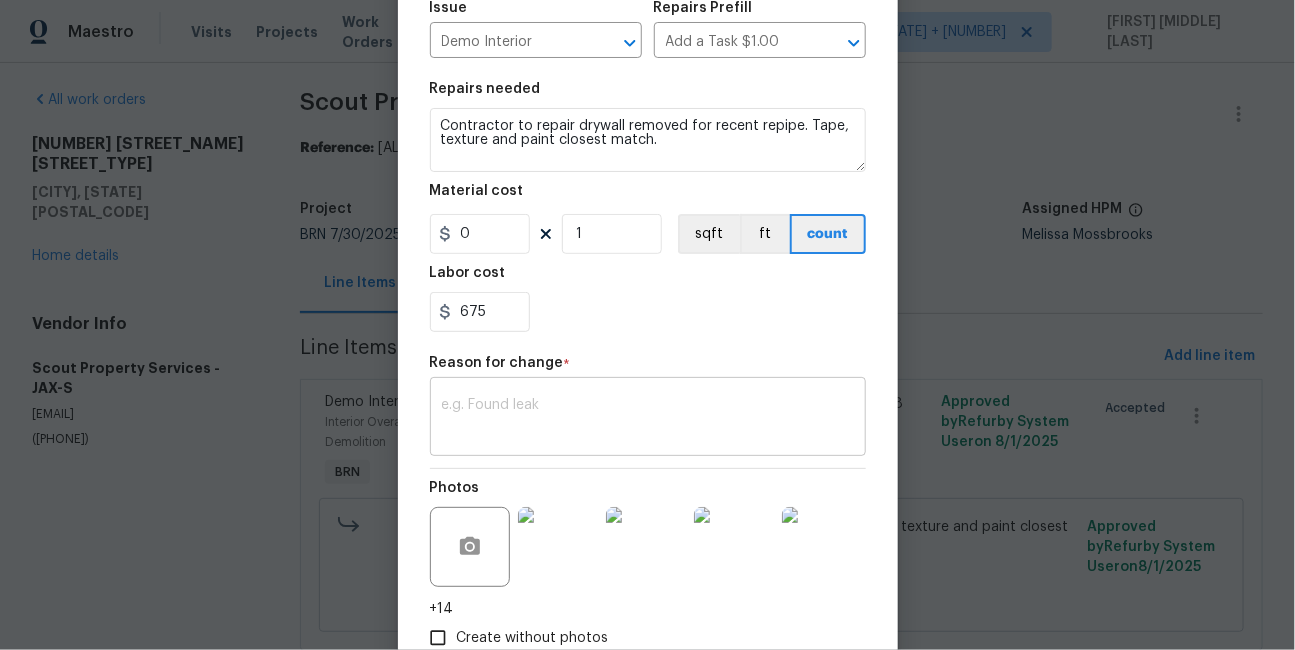 click at bounding box center [648, 419] 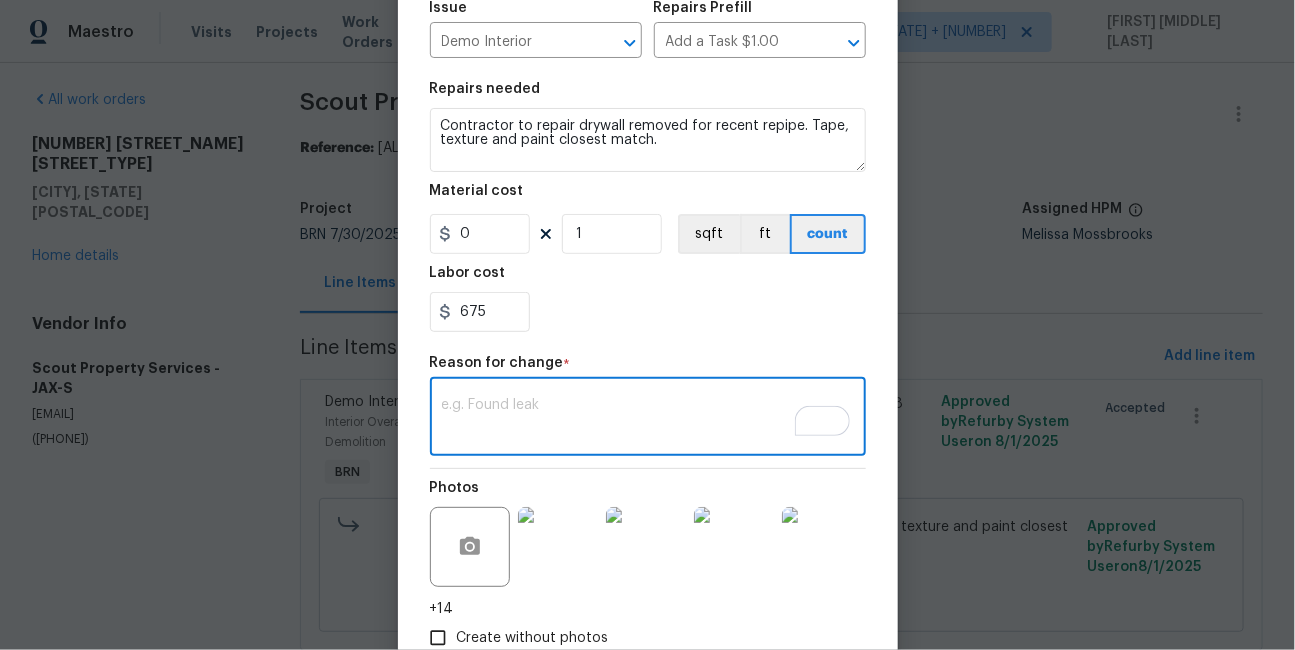 paste on "II  Updated per vendor's final cost." 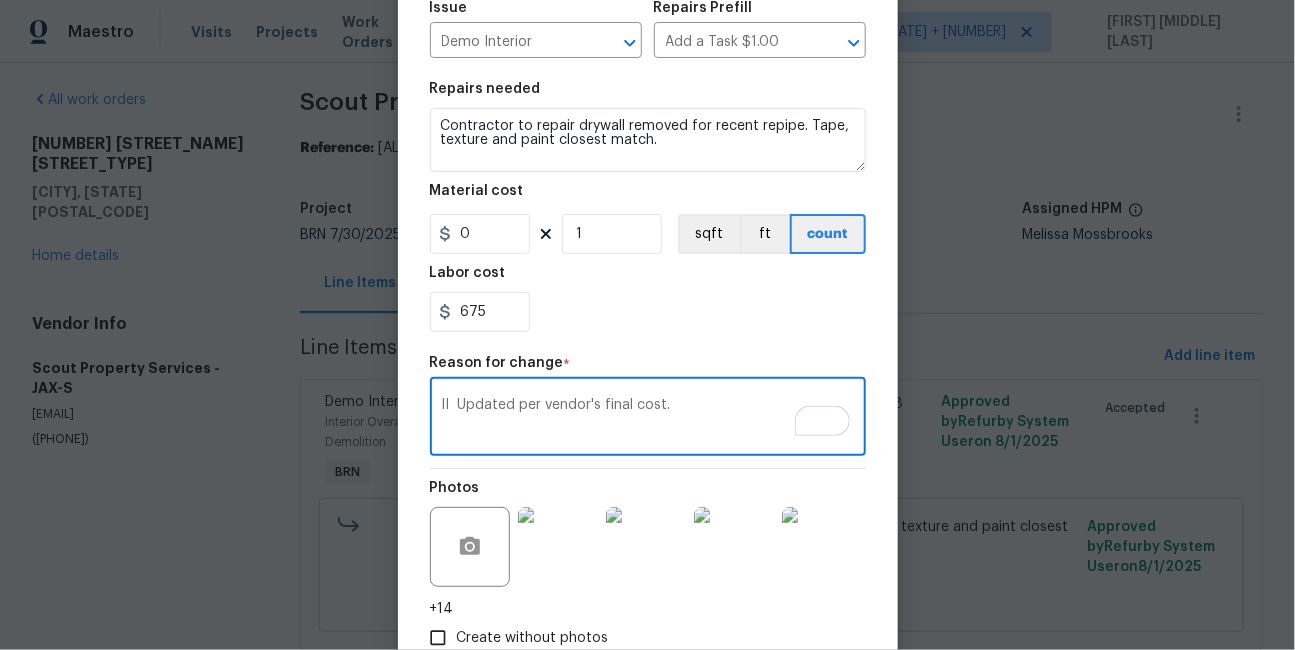 scroll, scrollTop: 355, scrollLeft: 0, axis: vertical 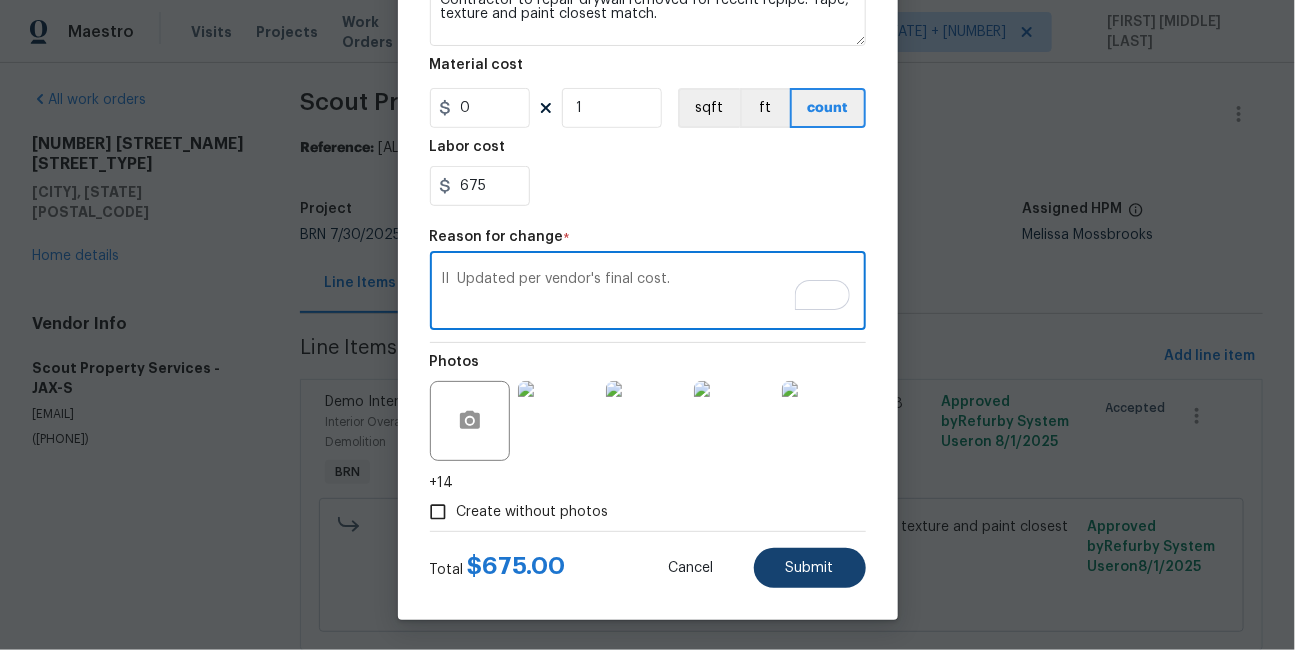 type on "II  Updated per vendor's final cost." 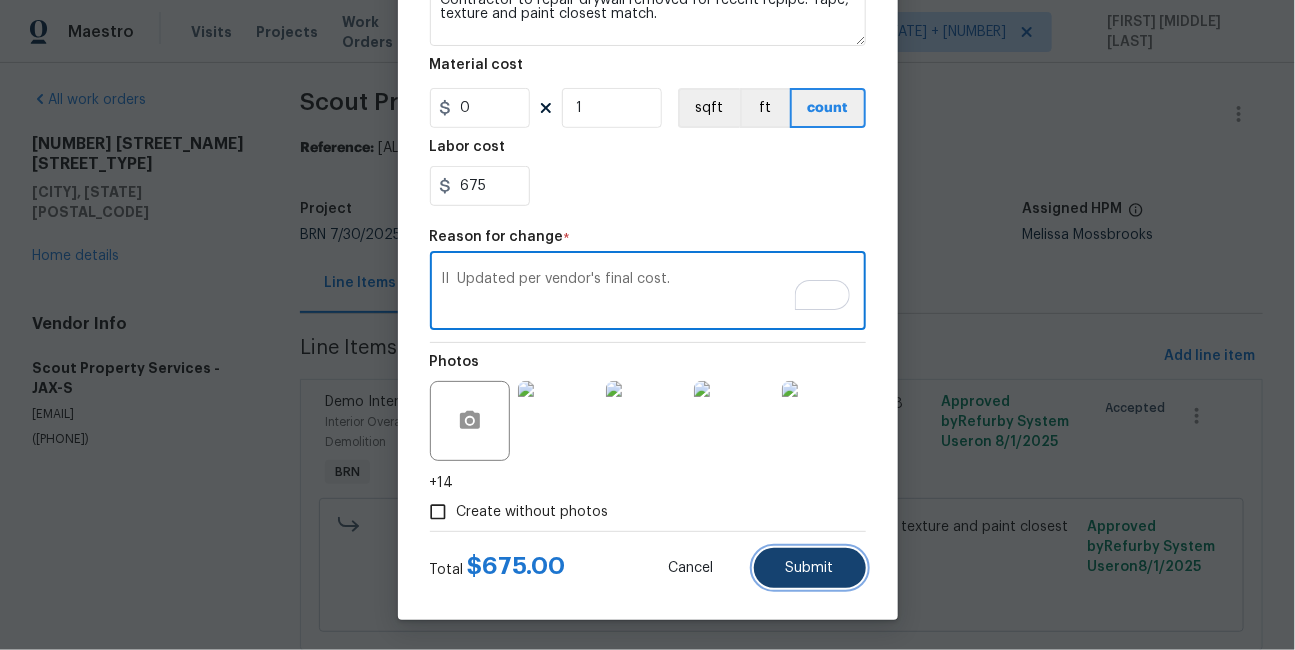 click on "Submit" at bounding box center (810, 568) 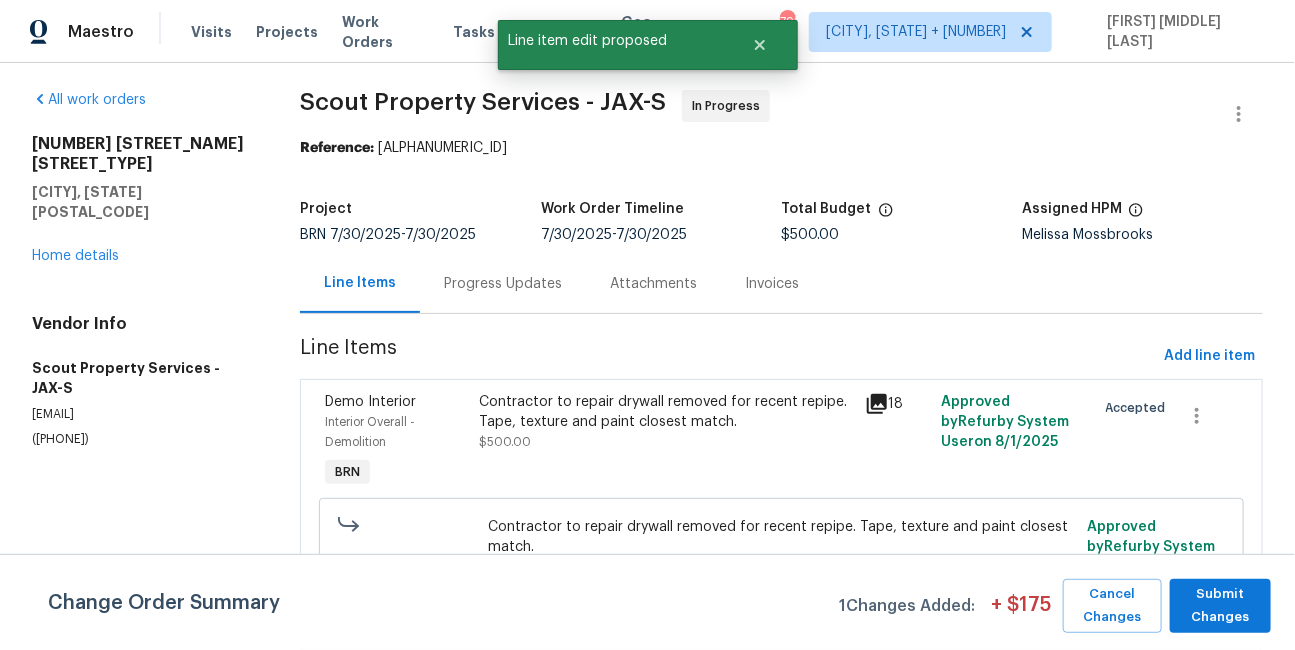 scroll, scrollTop: 0, scrollLeft: 0, axis: both 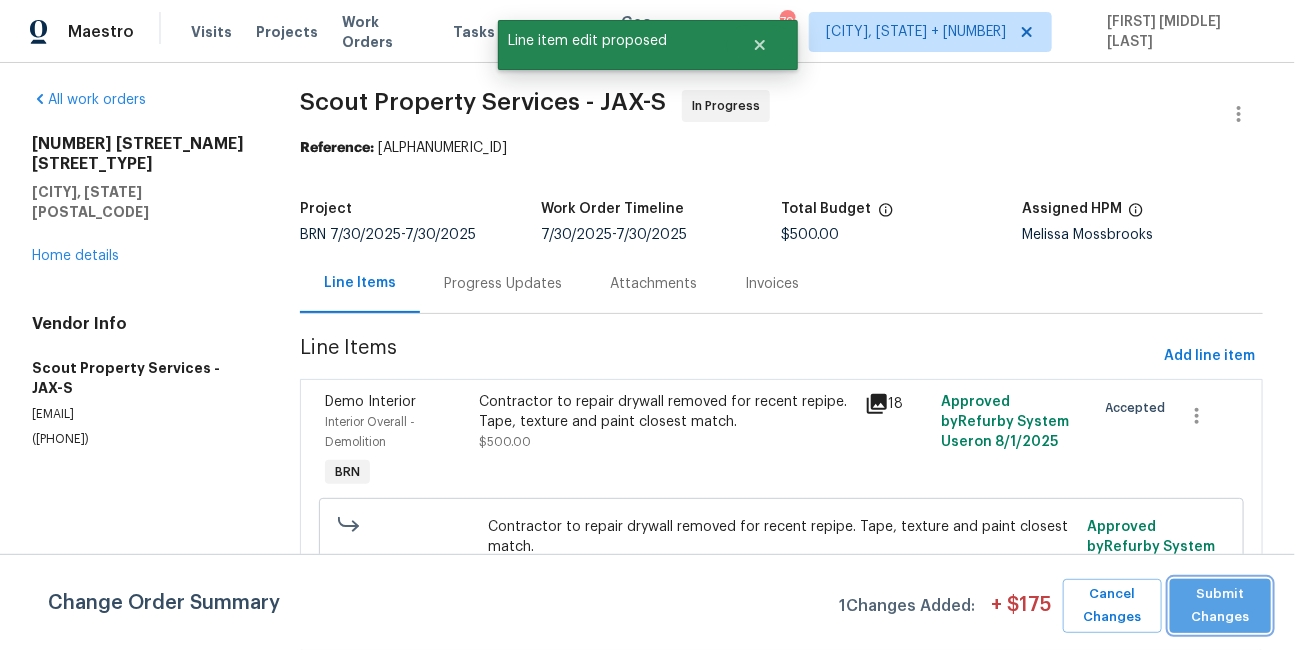 click on "Submit Changes" at bounding box center (1220, 606) 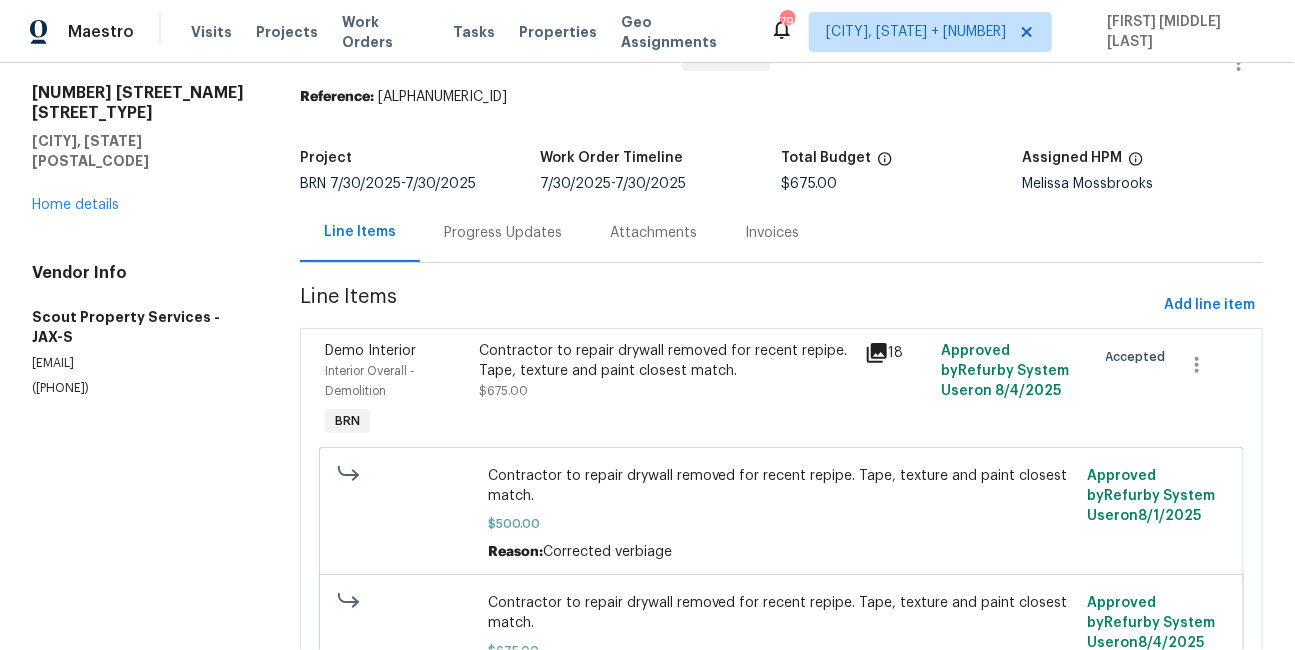 scroll, scrollTop: 0, scrollLeft: 0, axis: both 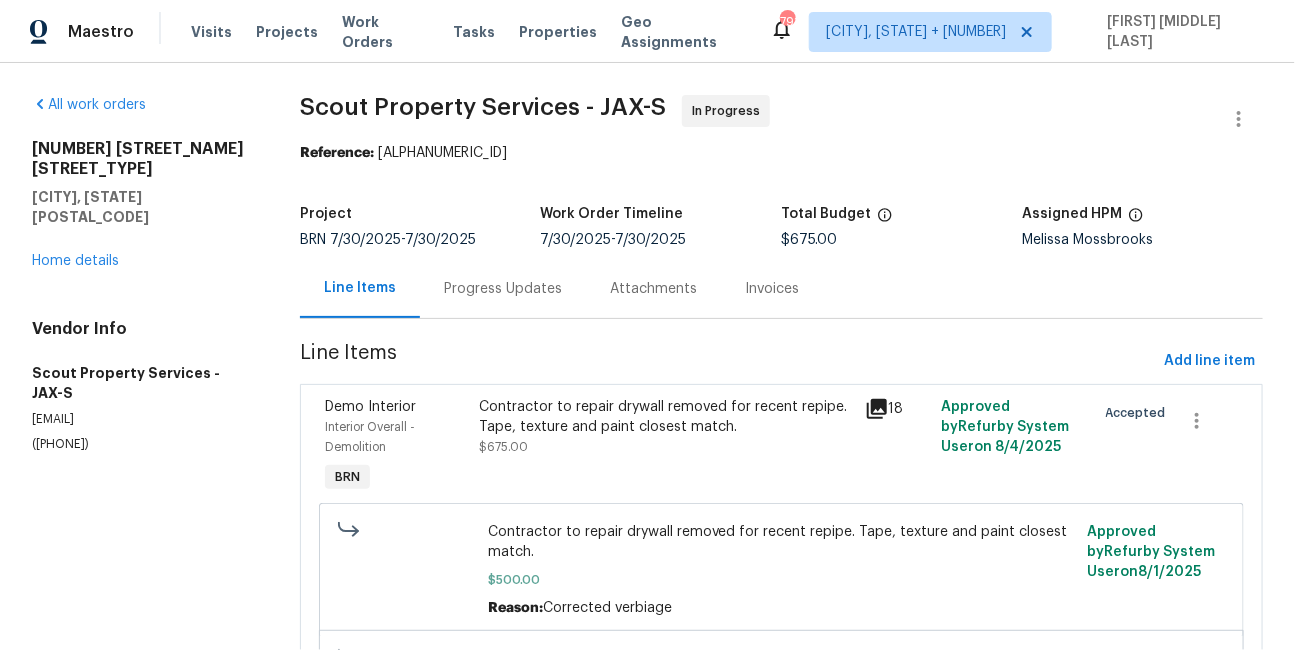 click on "Progress Updates" at bounding box center (503, 289) 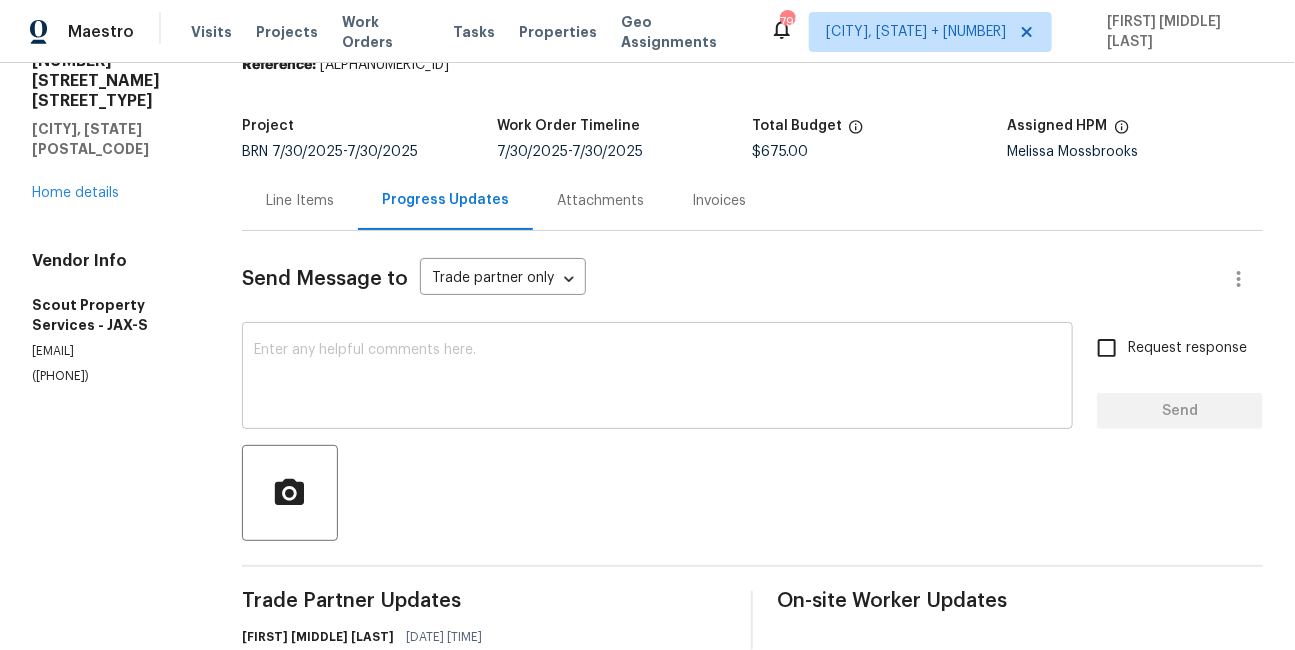 scroll, scrollTop: 0, scrollLeft: 0, axis: both 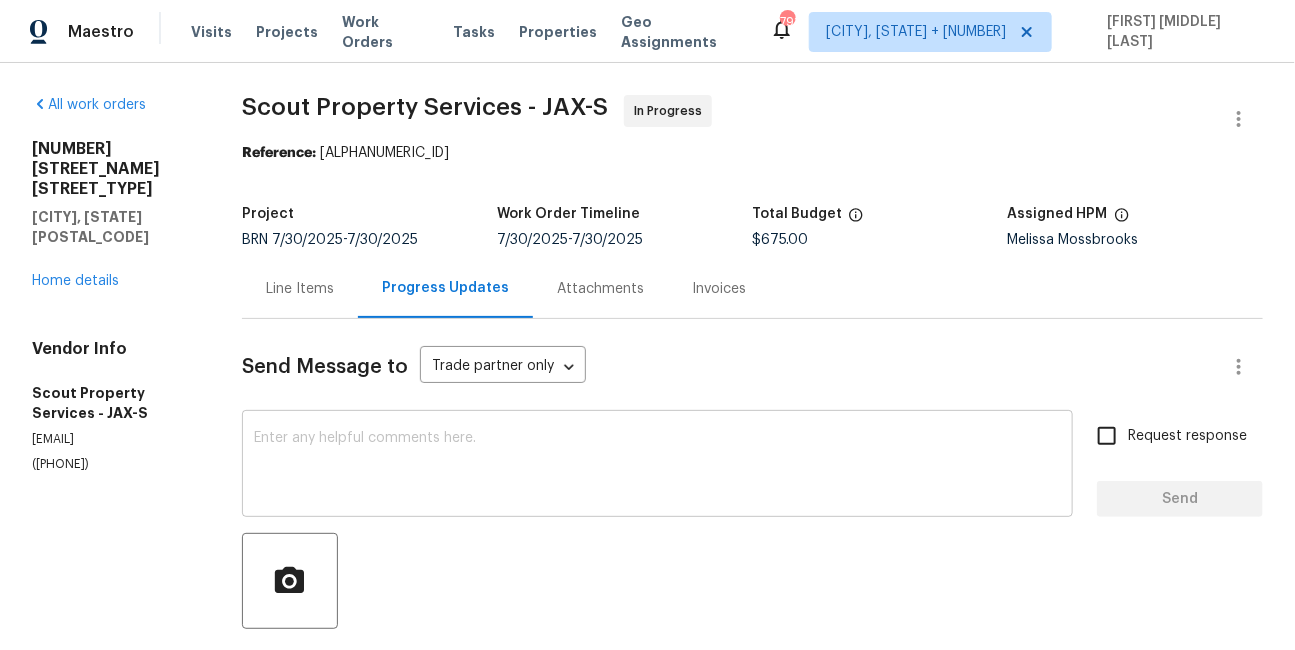 click at bounding box center (657, 466) 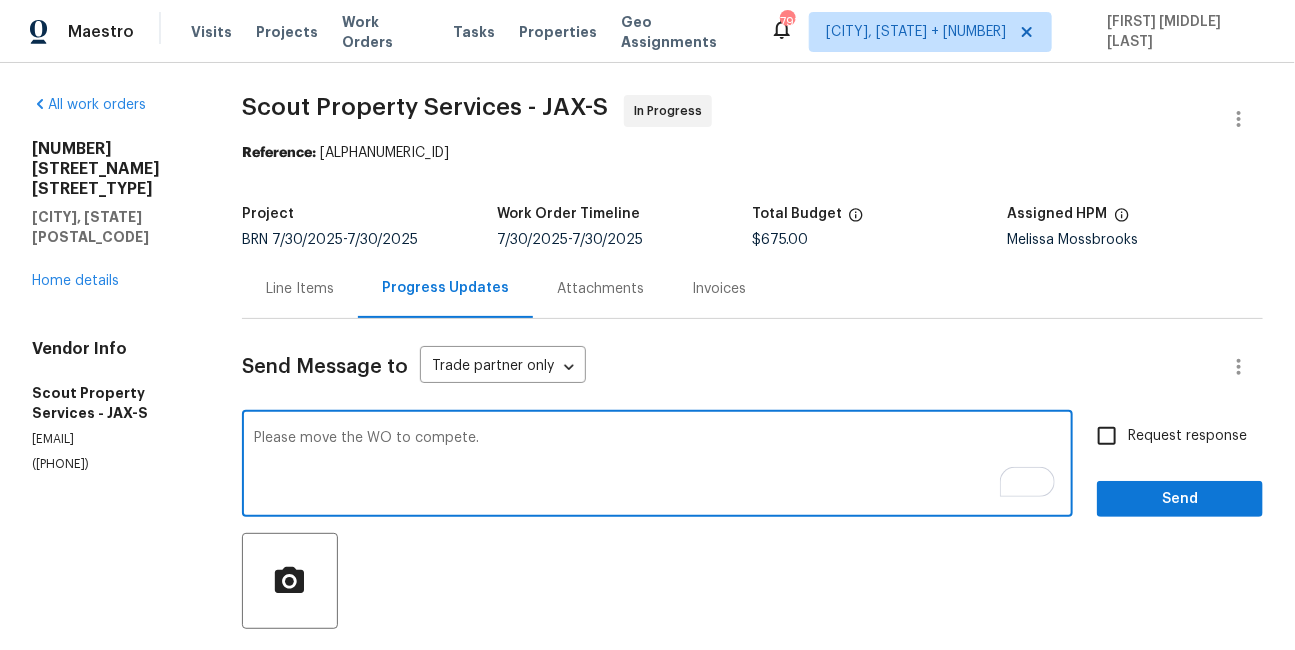 click on "Please move the WO to compete." at bounding box center [657, 466] 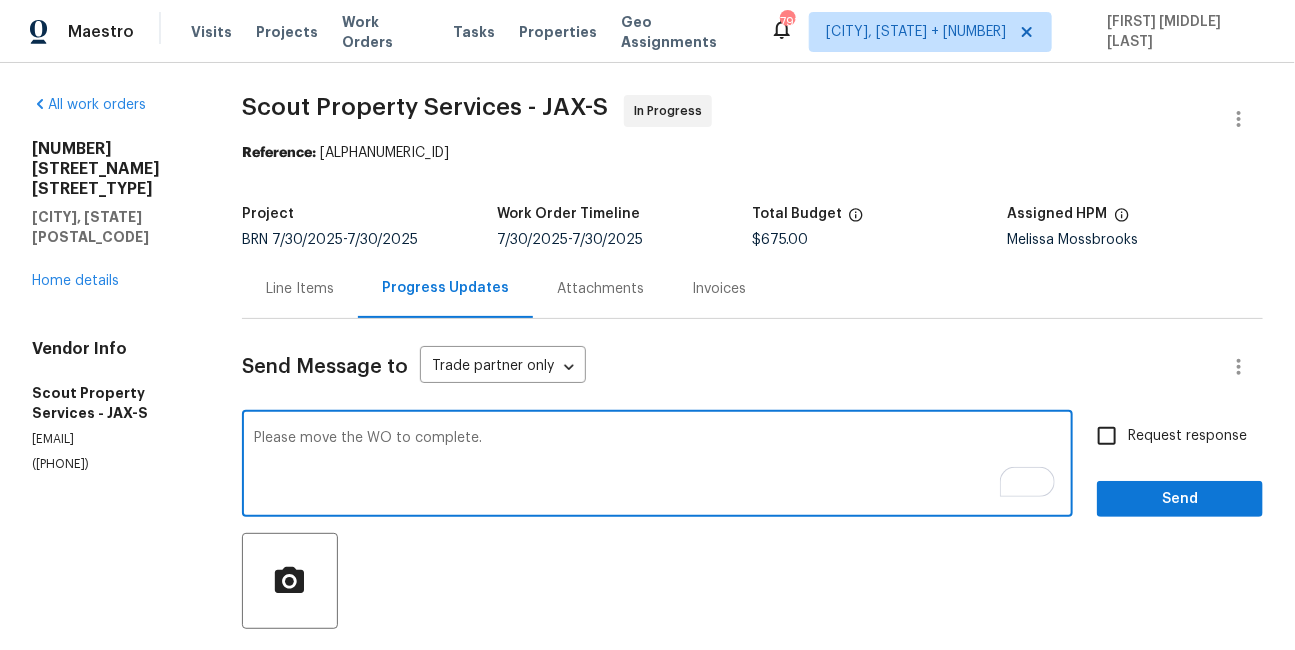 scroll, scrollTop: 7, scrollLeft: 0, axis: vertical 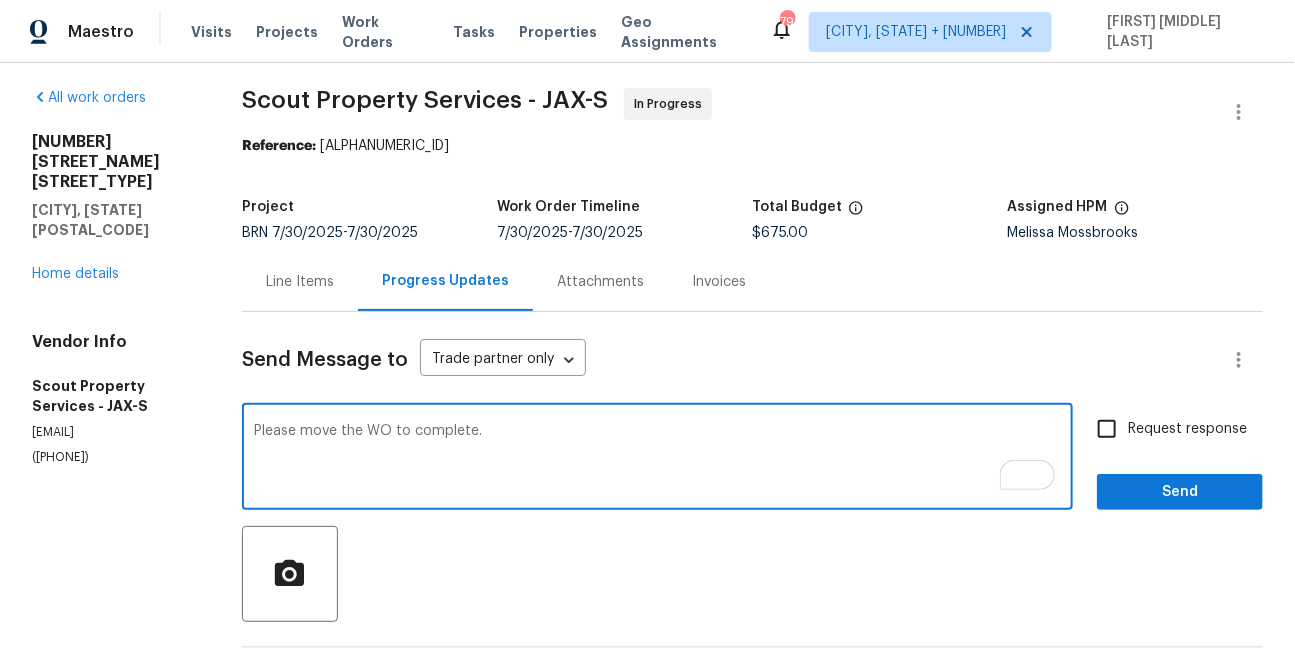 type on "Please move the WO to complete." 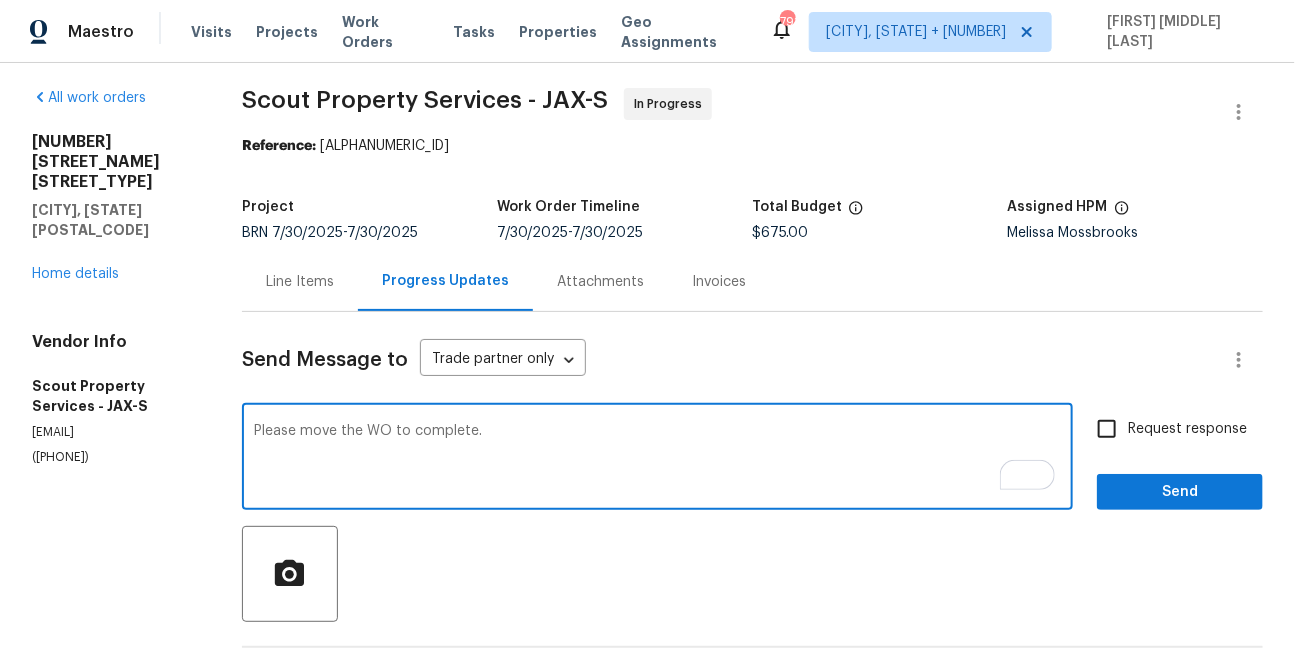 click on "Request response" at bounding box center [1107, 429] 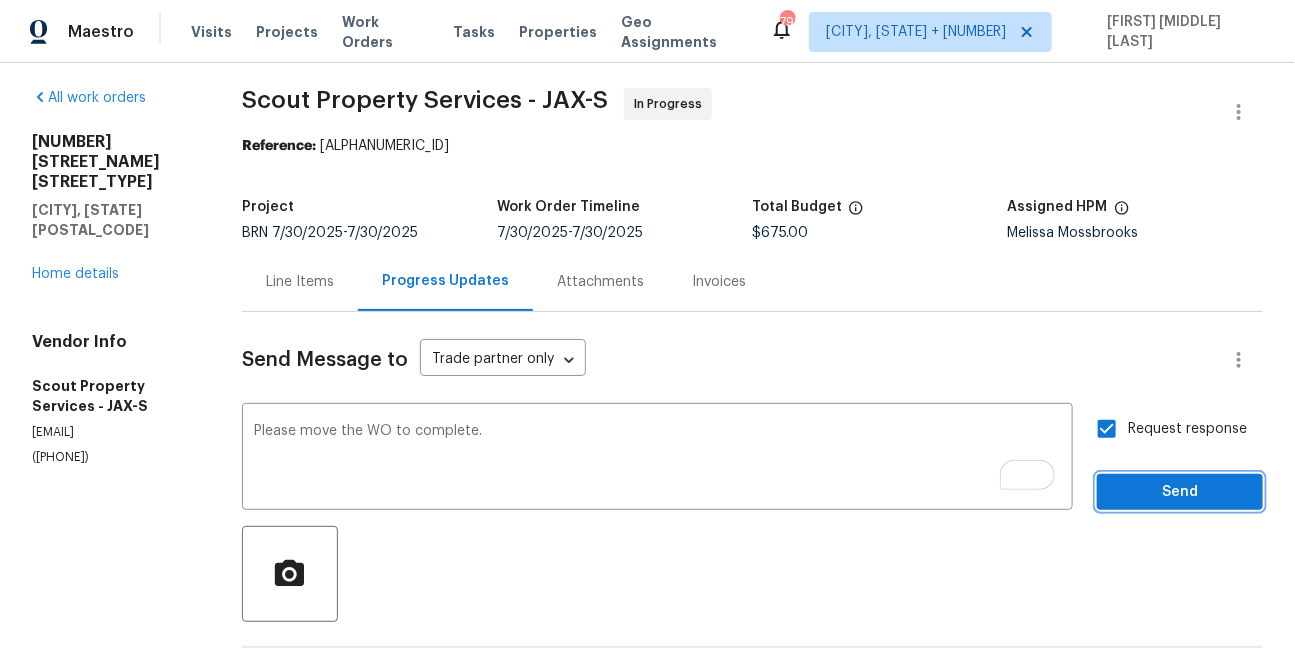 click on "Send" at bounding box center (1180, 492) 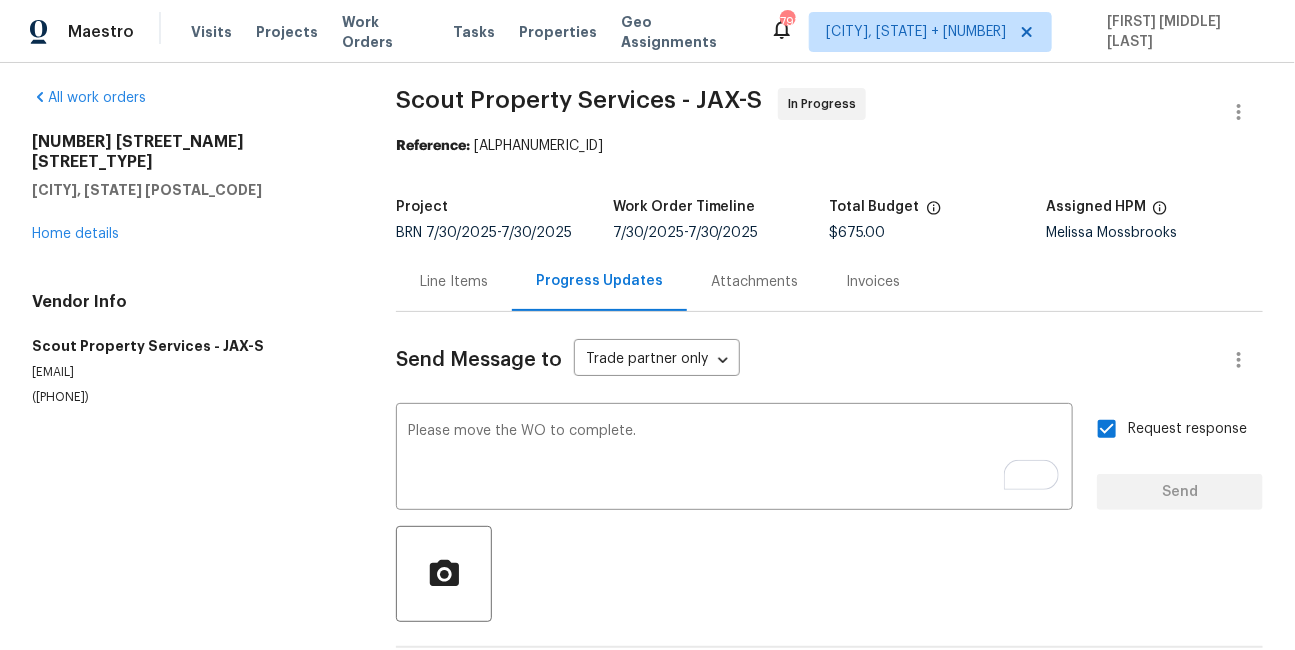 type 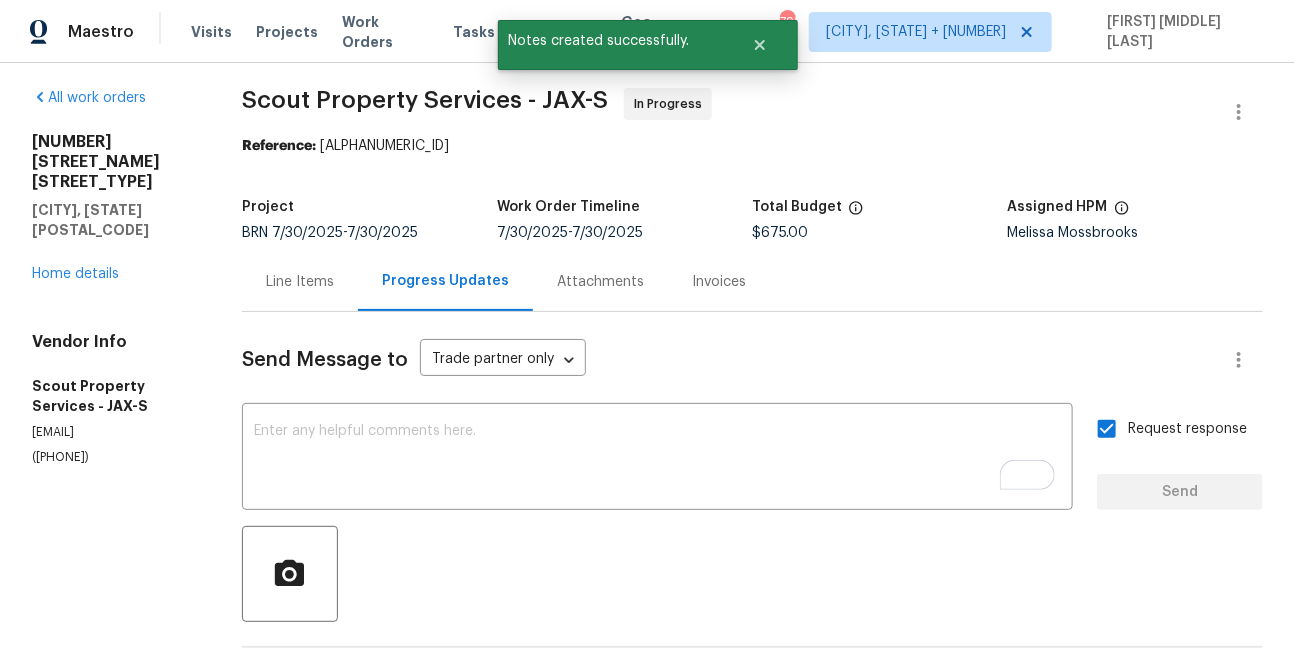 scroll, scrollTop: 220, scrollLeft: 0, axis: vertical 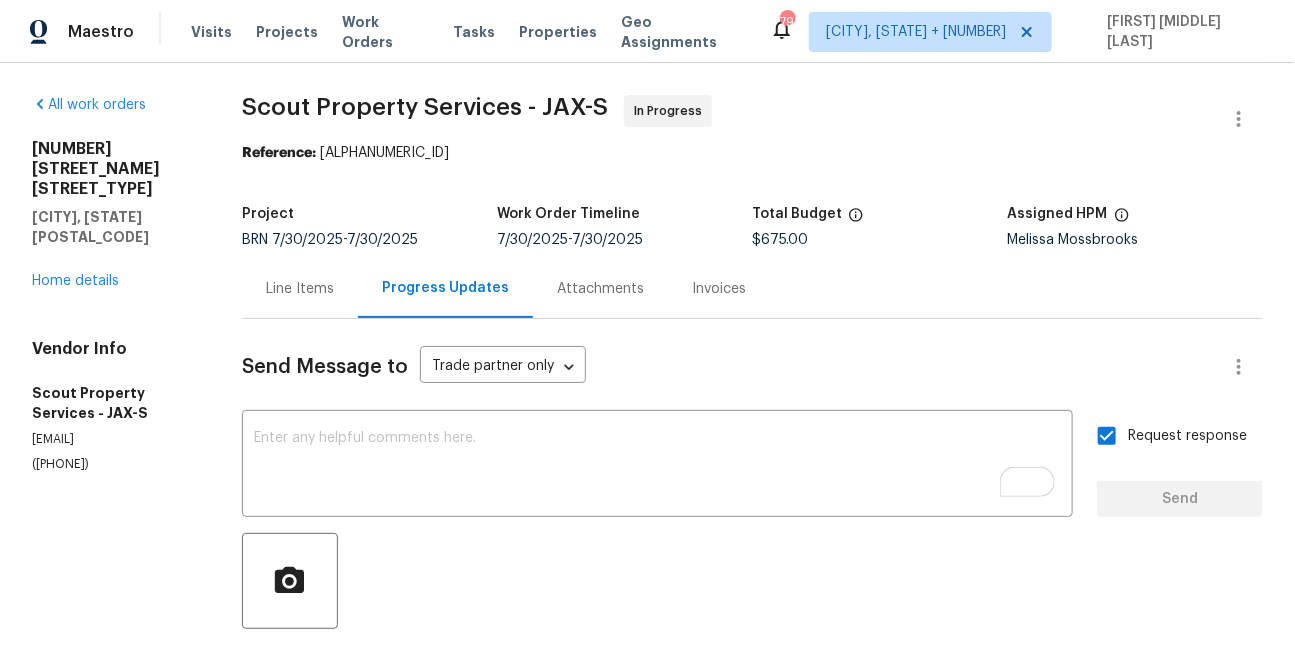 click on "Line Items Progress Updates Attachments Invoices" at bounding box center (752, 289) 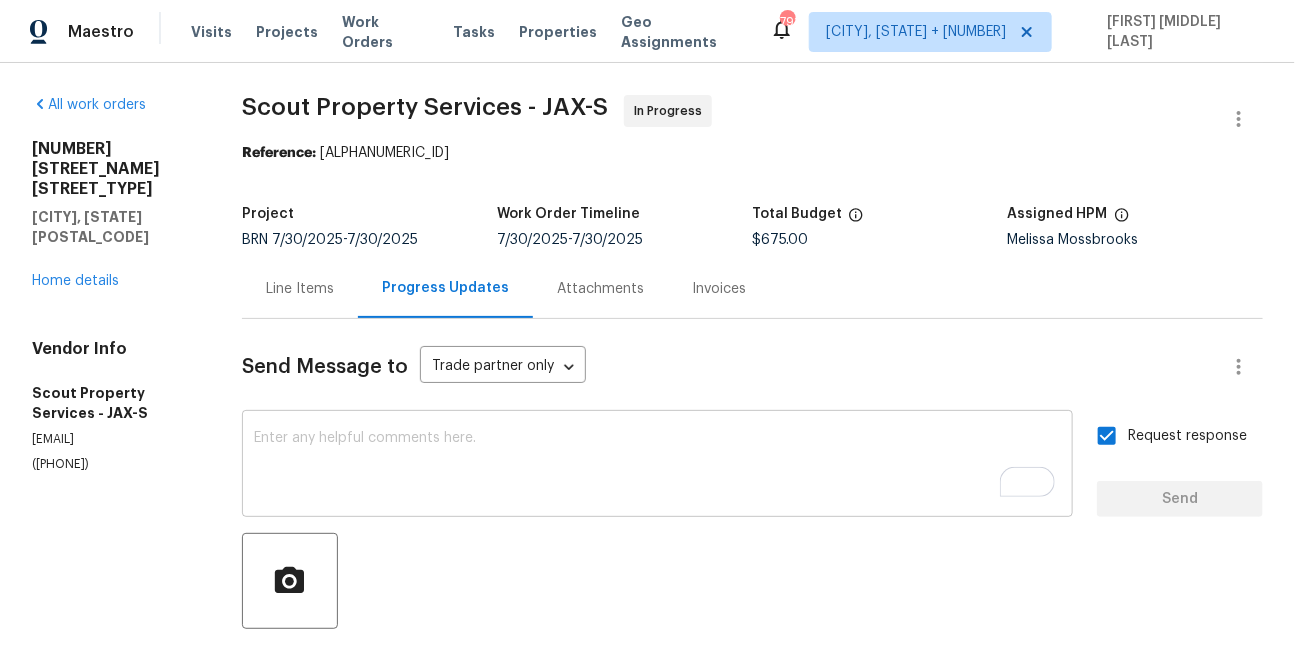 scroll, scrollTop: 204, scrollLeft: 0, axis: vertical 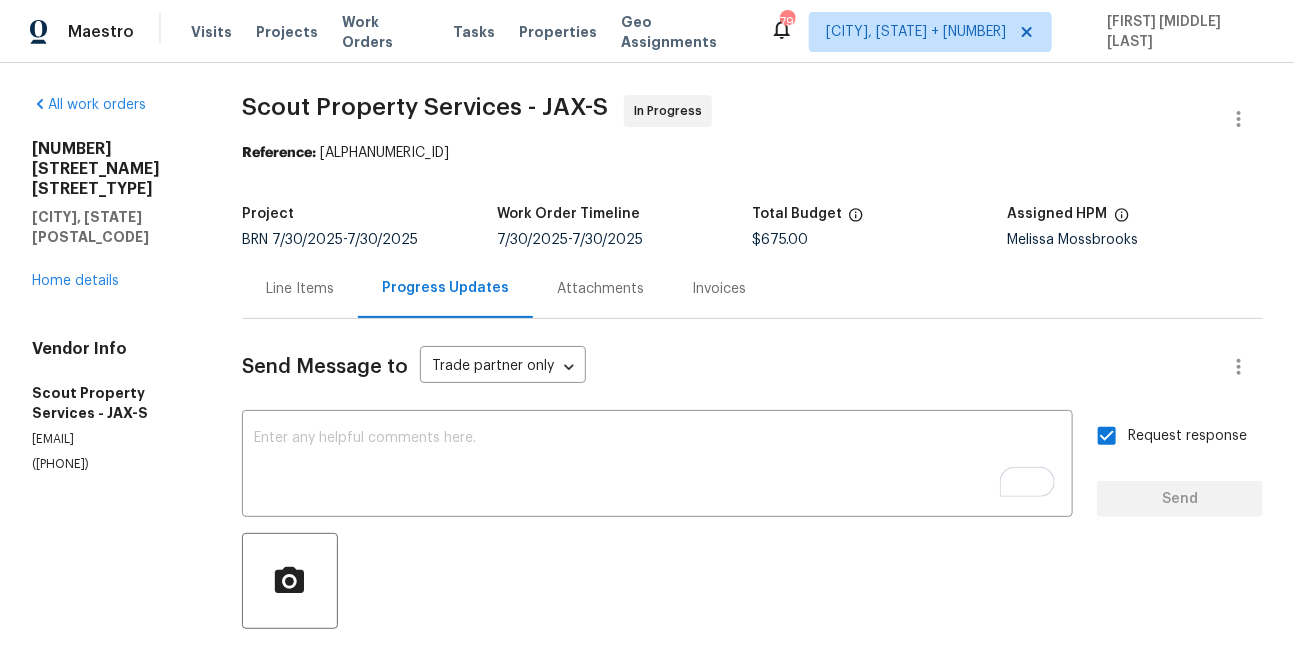 click on "Line Items" at bounding box center (300, 288) 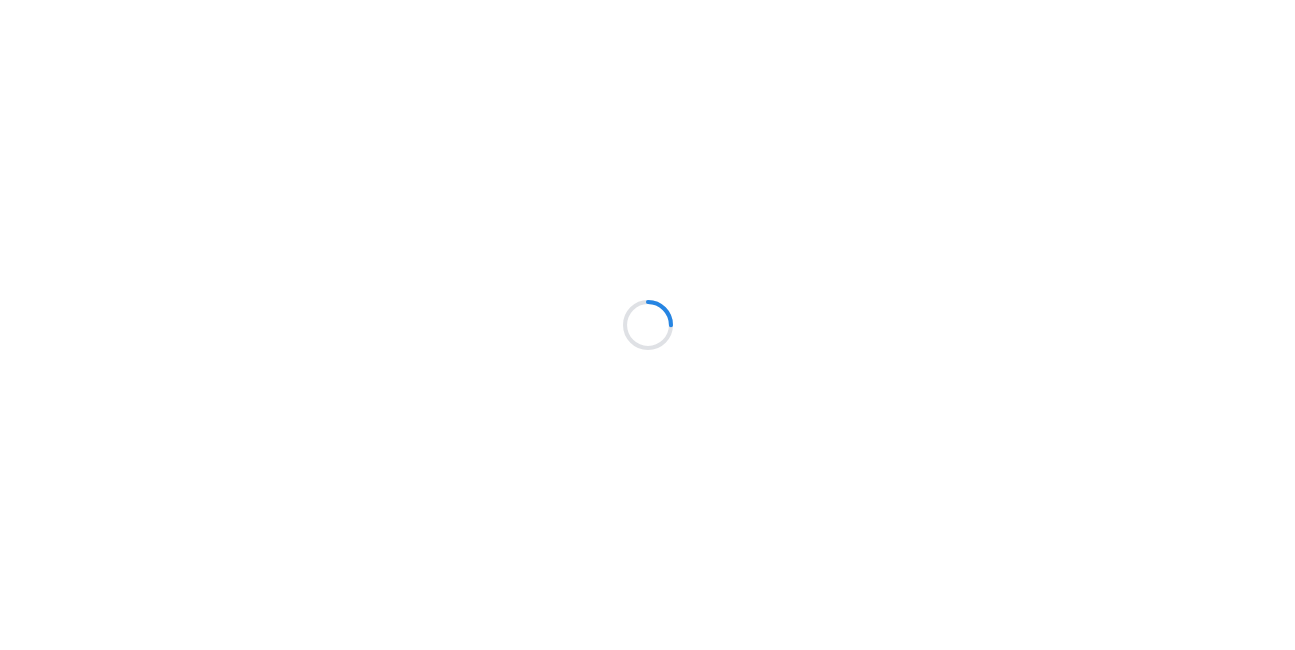 scroll, scrollTop: 0, scrollLeft: 0, axis: both 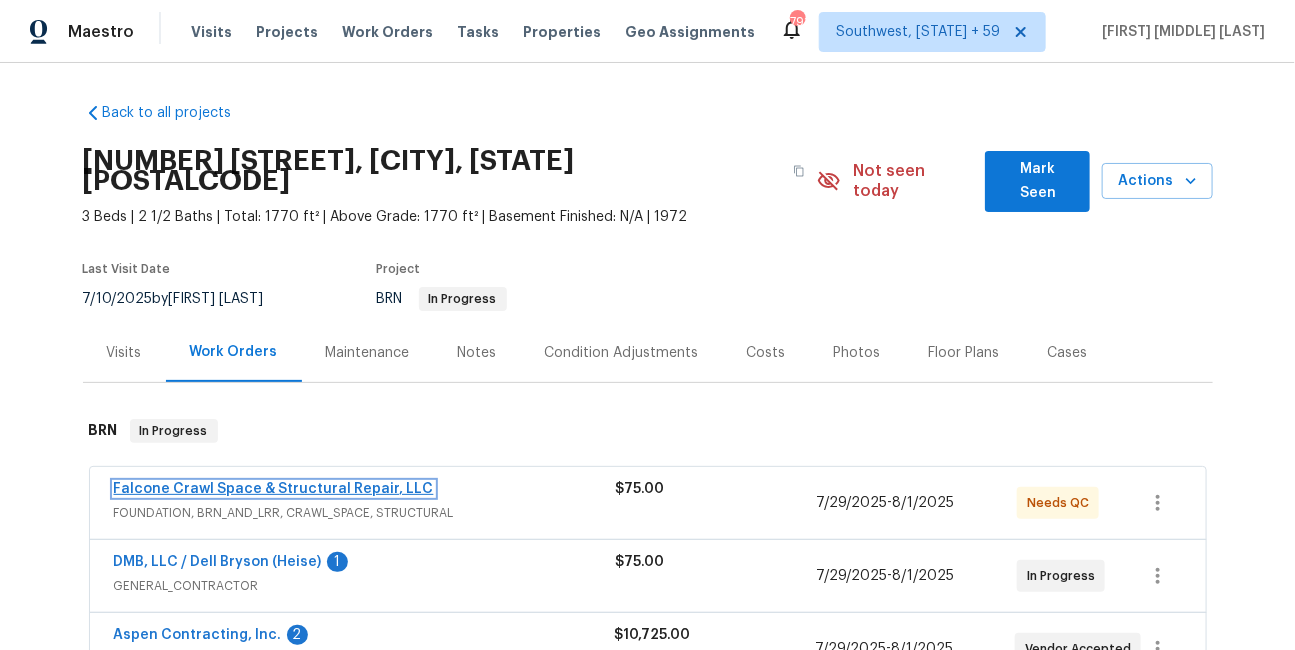 click on "Falcone Crawl Space & Structural Repair, LLC" at bounding box center [274, 489] 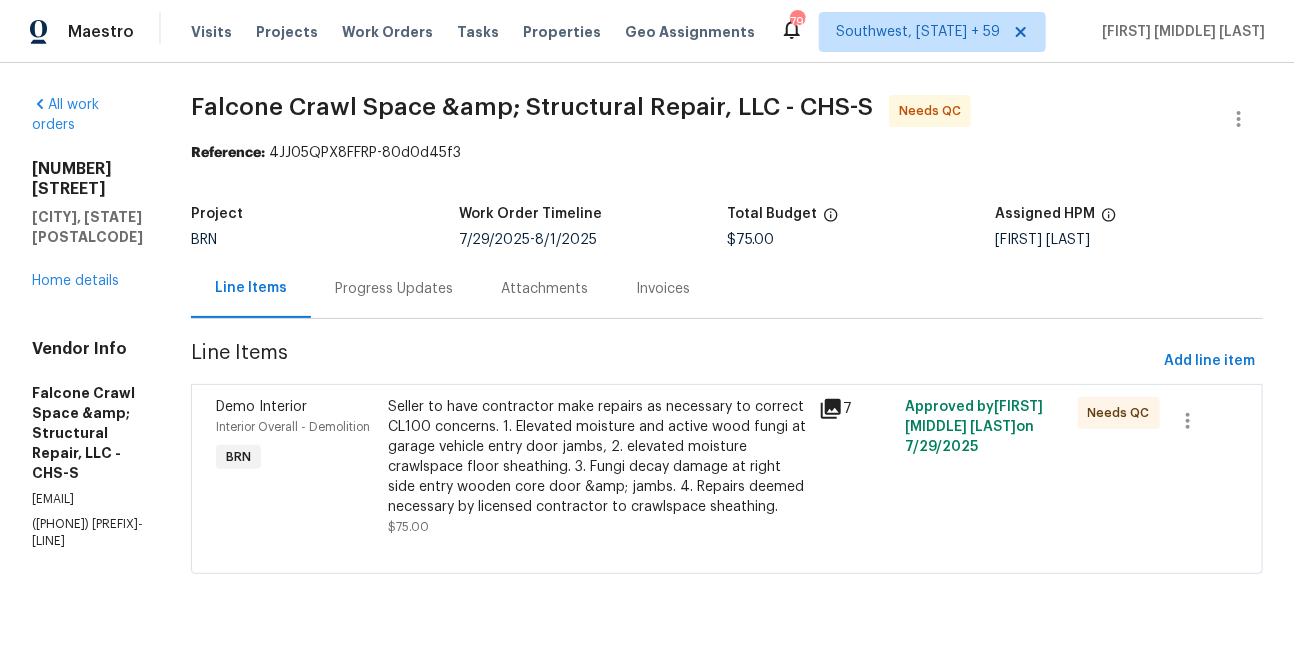 click on "Progress Updates" at bounding box center (394, 288) 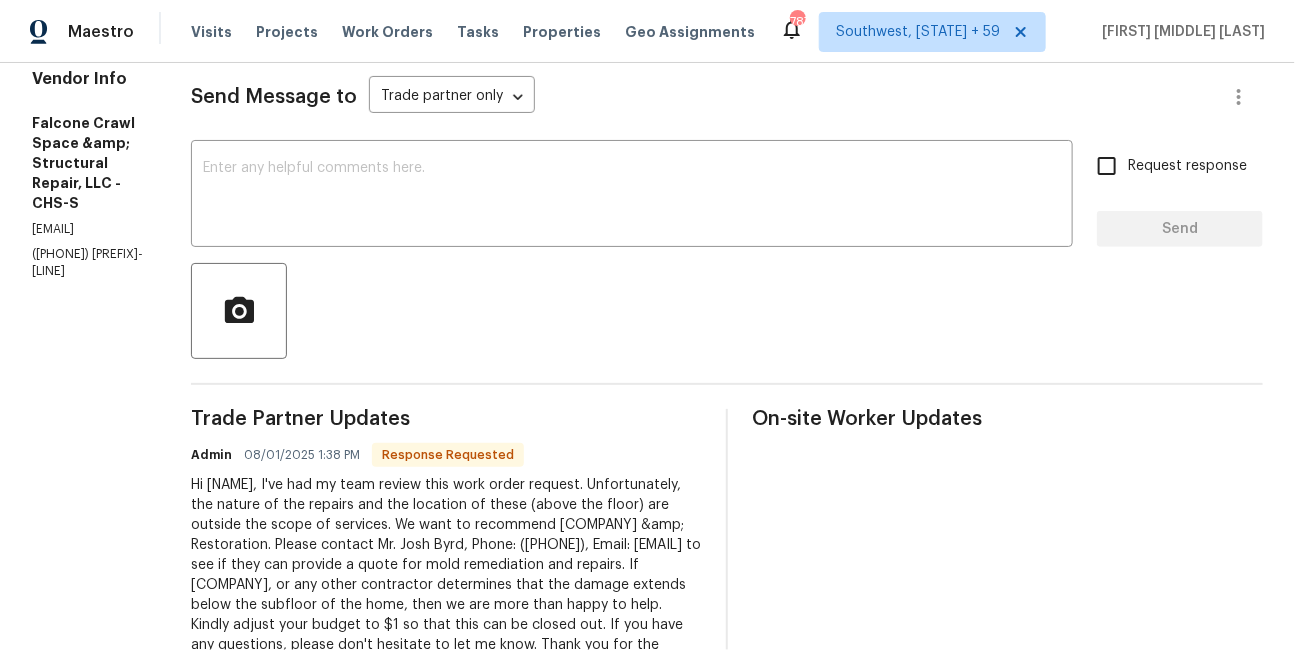 scroll, scrollTop: 231, scrollLeft: 0, axis: vertical 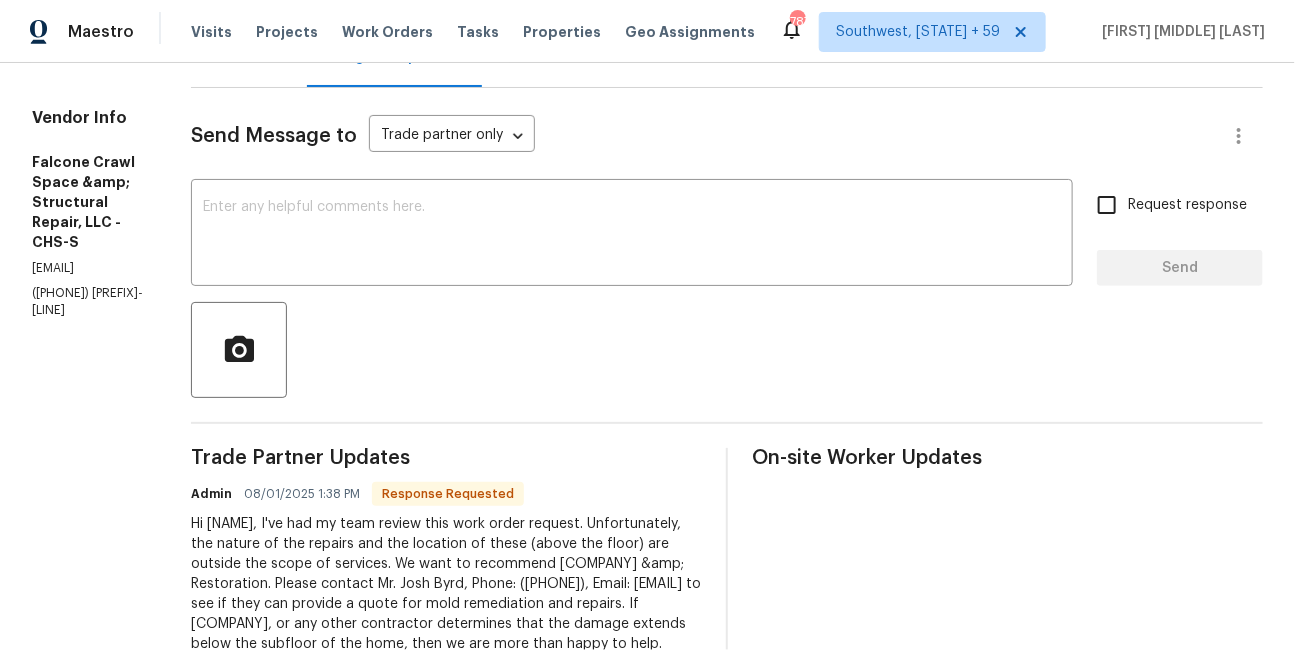 click on "Send Message to Trade partner only Trade partner only ​ x ​ Request response Send Trade Partner Updates Admin [MM]/[DD]/[YYYY] [HH]:[MM] [AM/PM] Response Requested Hi [NAME],  I've had my team review this work order request.  Unfortunately, the nature of the repairs and the location of these (above the floor) are outside the scope of services.  We want to recommend [COMPANY] &amp; Restoration.  Please contact Mr. Josh Byrd, Phone: ([PHONE]), Email: [EMAIL] to see if they can provide a quote for mold remediation and repairs.   If [COMPANY], or any other contractor determines that the damage extends below the subfloor of the home, then we are more than happy to help.  Kindly adjust your budget to $1 so that this can be closed out.  If you have any questions, please don't hesitate to let me know.  Thank you for the opportunity.  Best, [NAME] Admin [MM]/[DD]/[YYYY] [HH]:[MM] [AM/PM] [NAME] [NAME] Admin Admin" at bounding box center (727, 846) 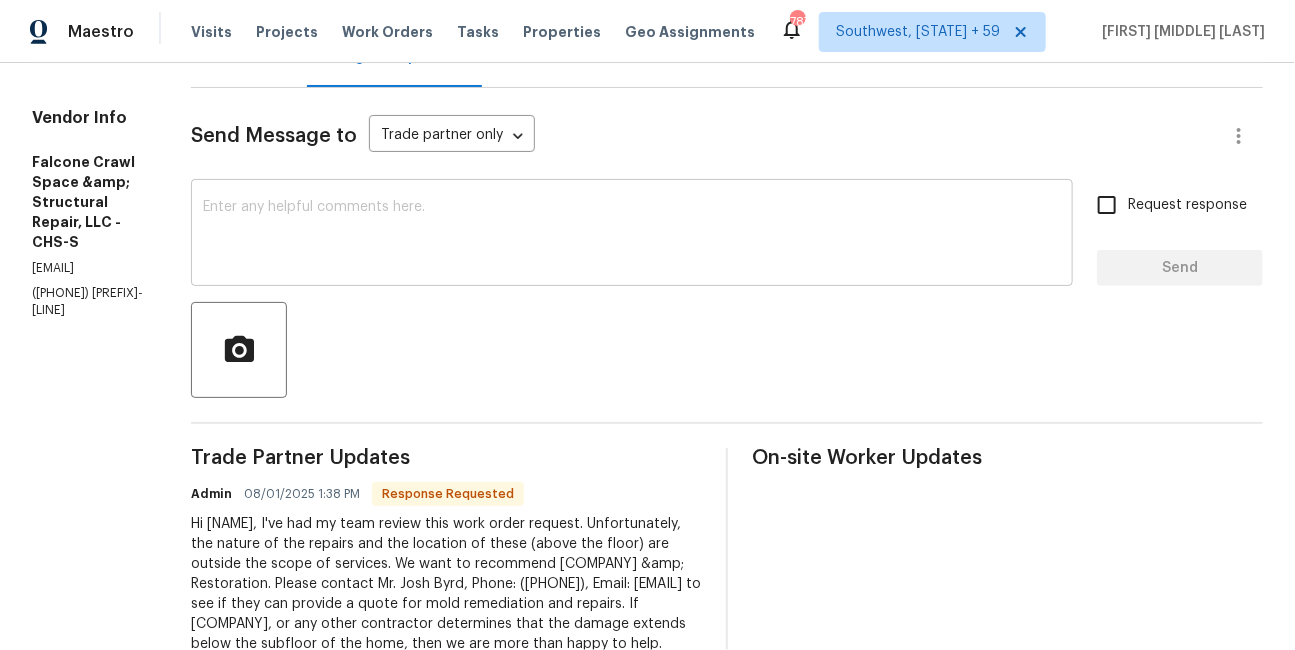 click at bounding box center [632, 235] 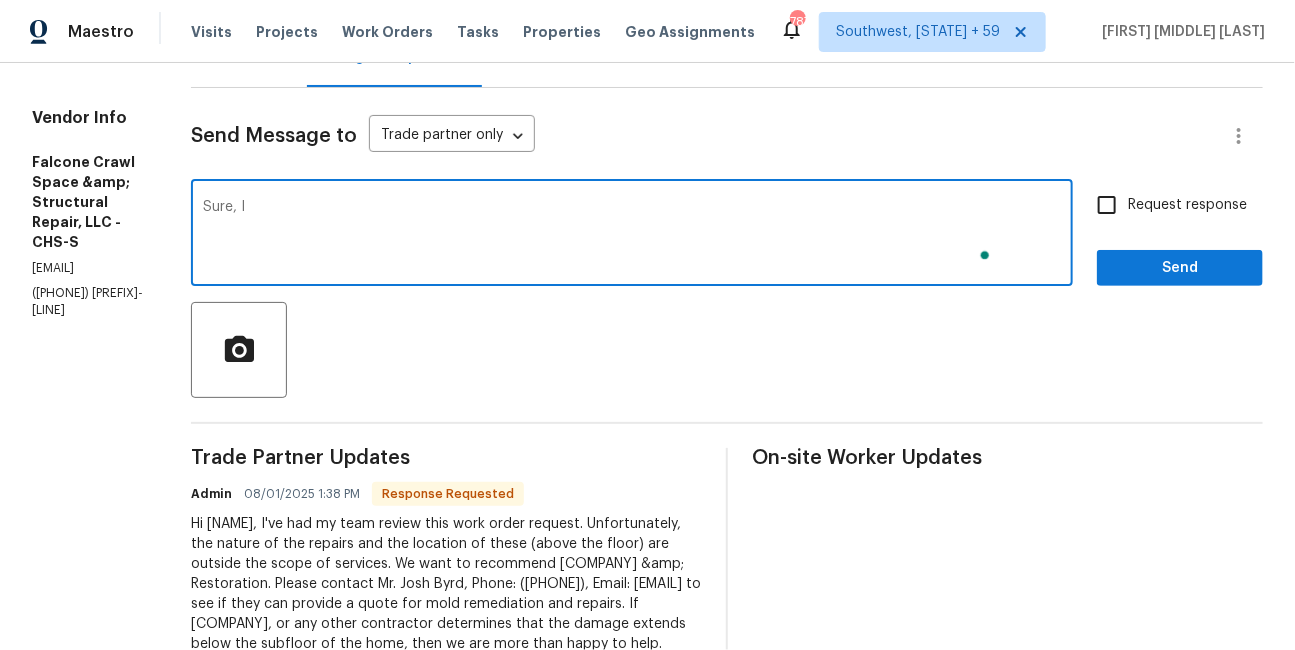 scroll, scrollTop: 231, scrollLeft: 0, axis: vertical 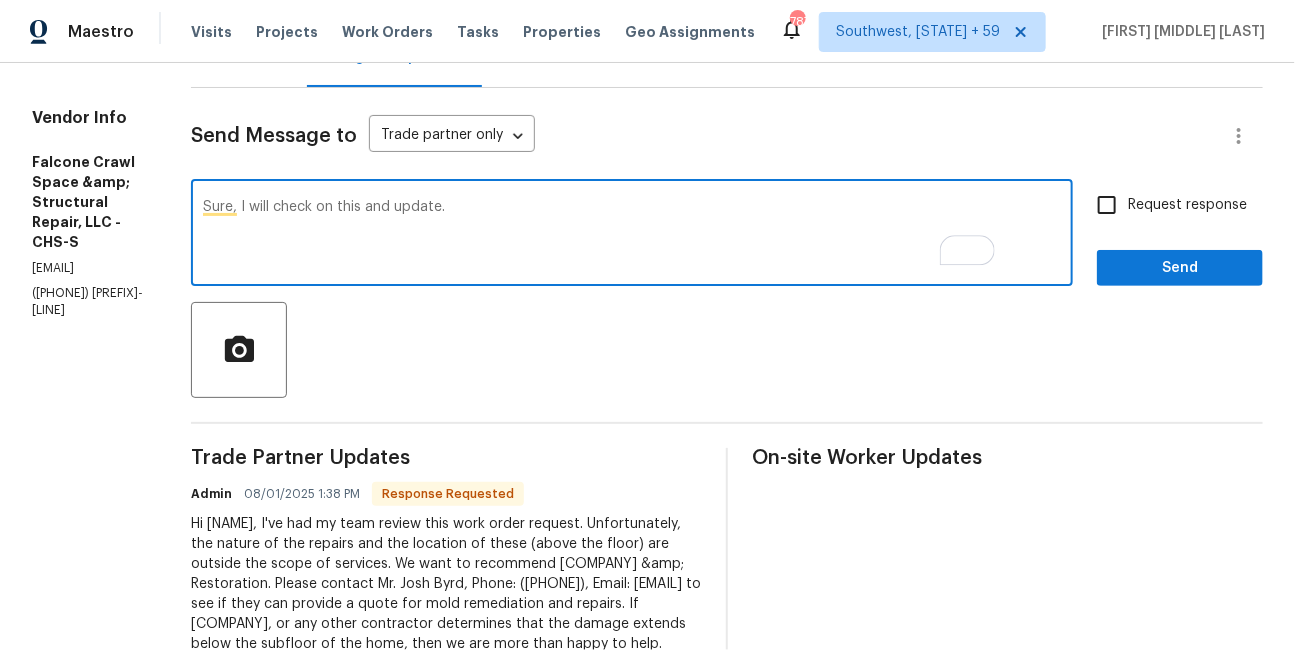 type on "Sure, I will check on this and update." 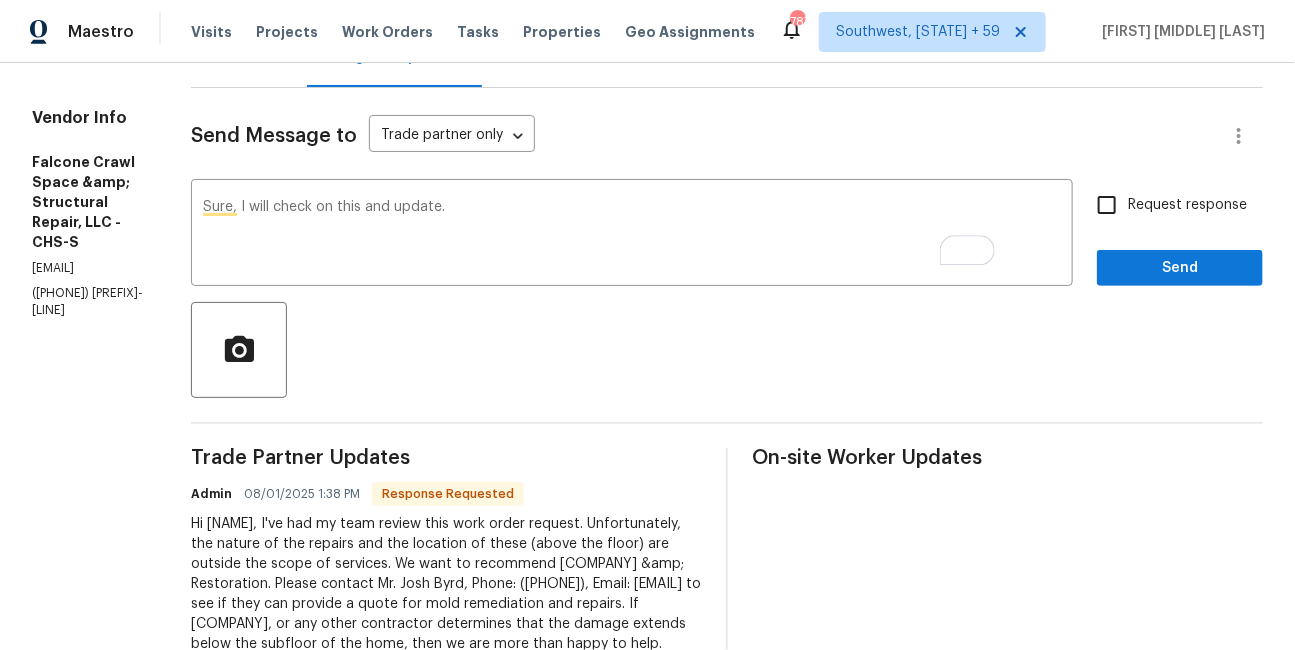 click on "Request response" at bounding box center (1187, 205) 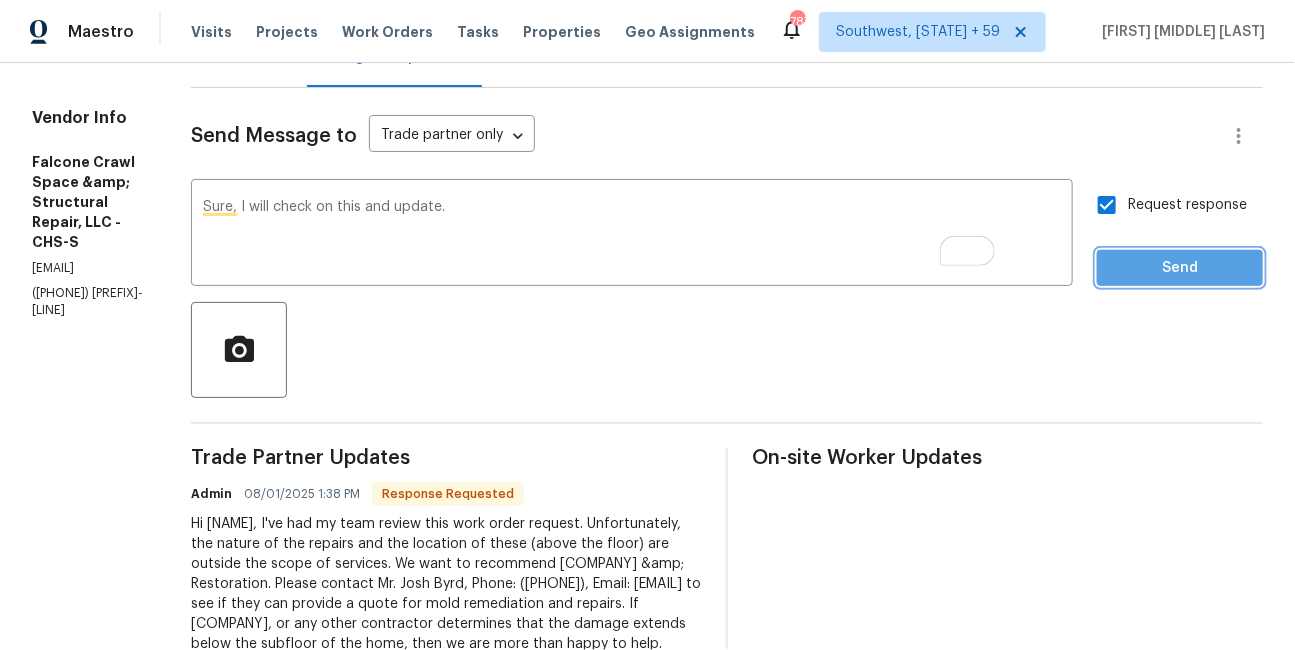 click on "Send" at bounding box center [1180, 268] 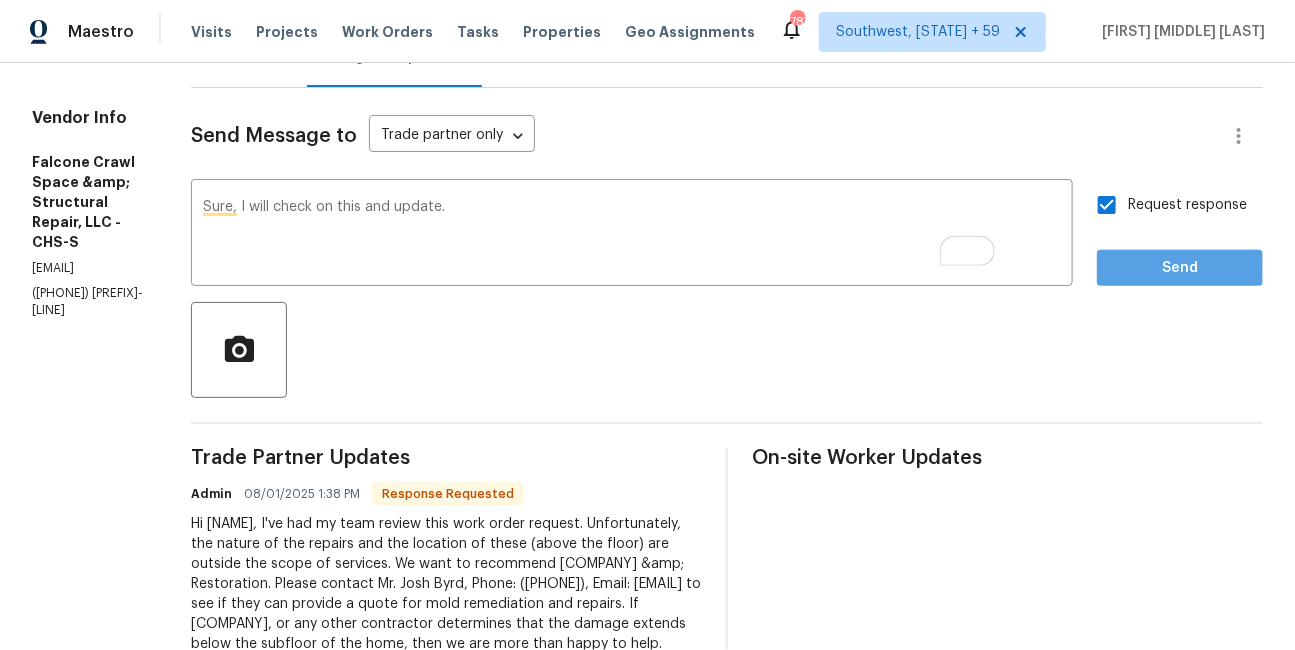 scroll, scrollTop: 97, scrollLeft: 0, axis: vertical 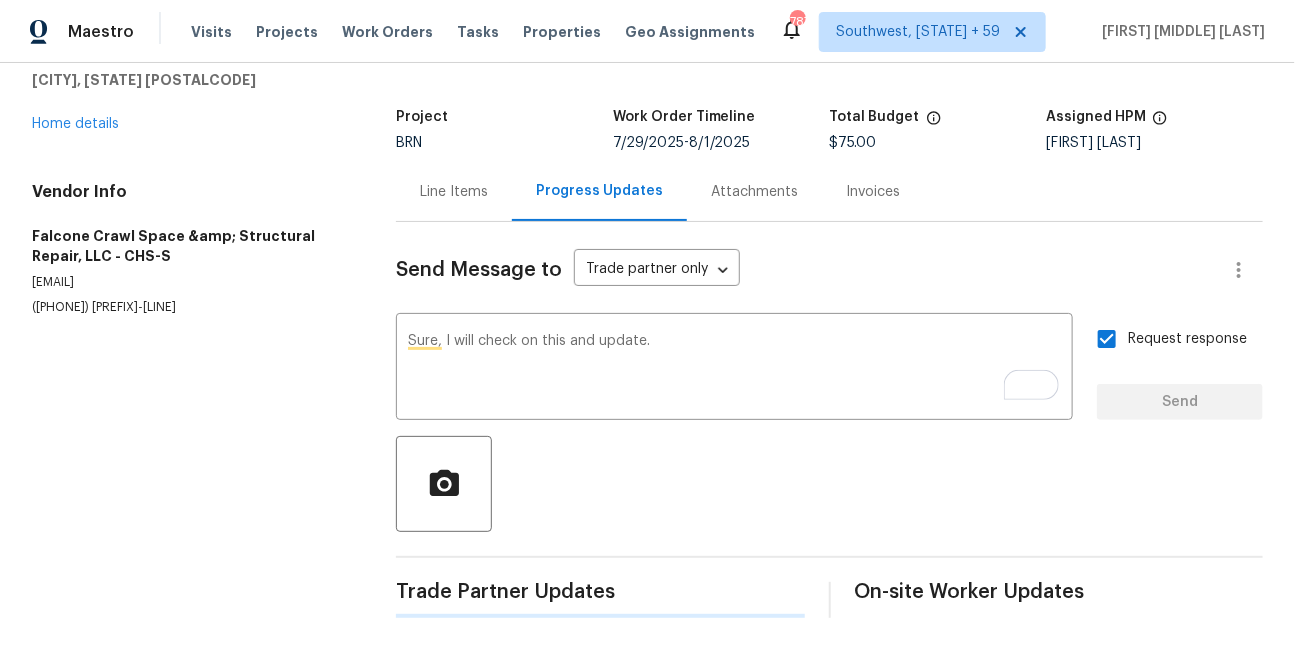 type 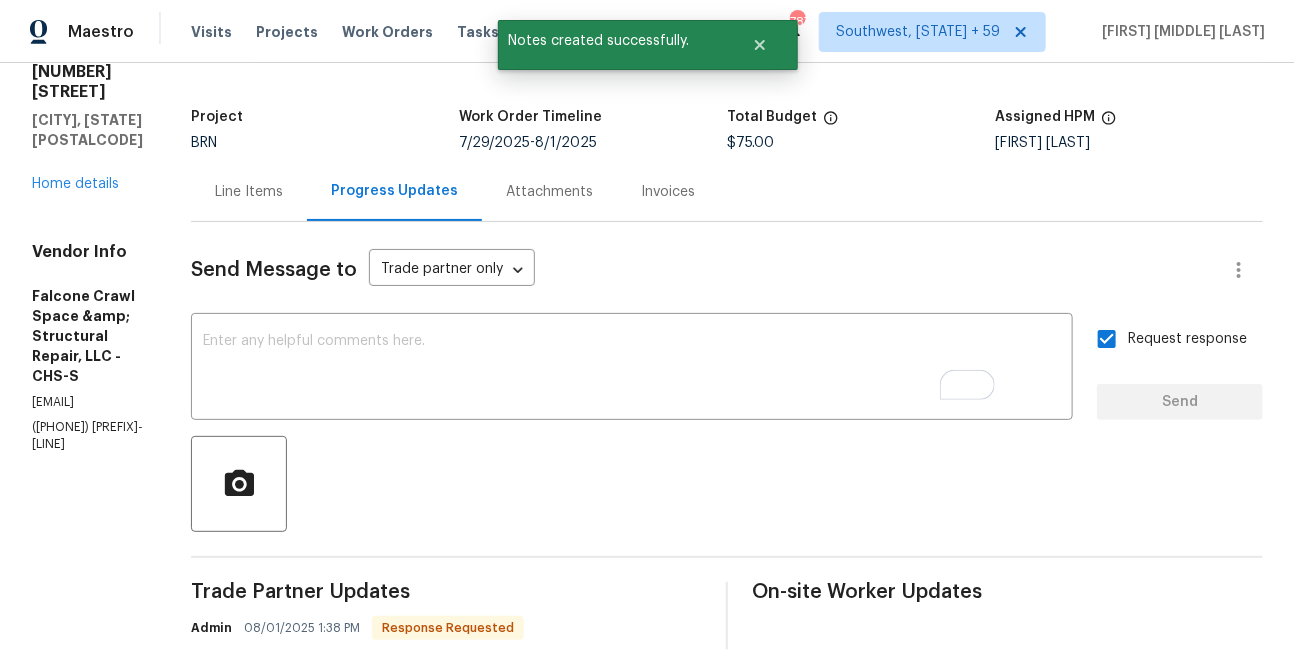 scroll, scrollTop: 231, scrollLeft: 0, axis: vertical 